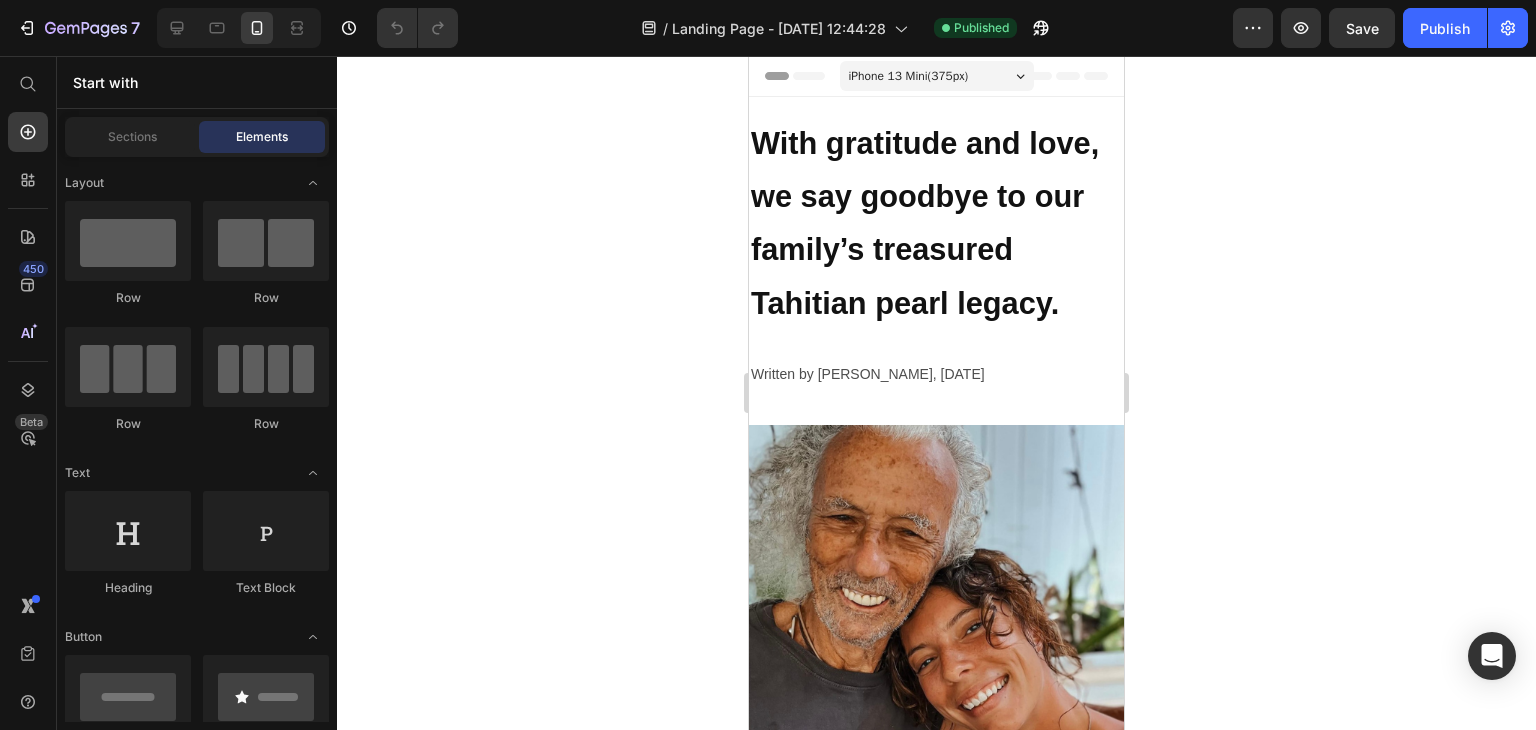 scroll, scrollTop: 0, scrollLeft: 0, axis: both 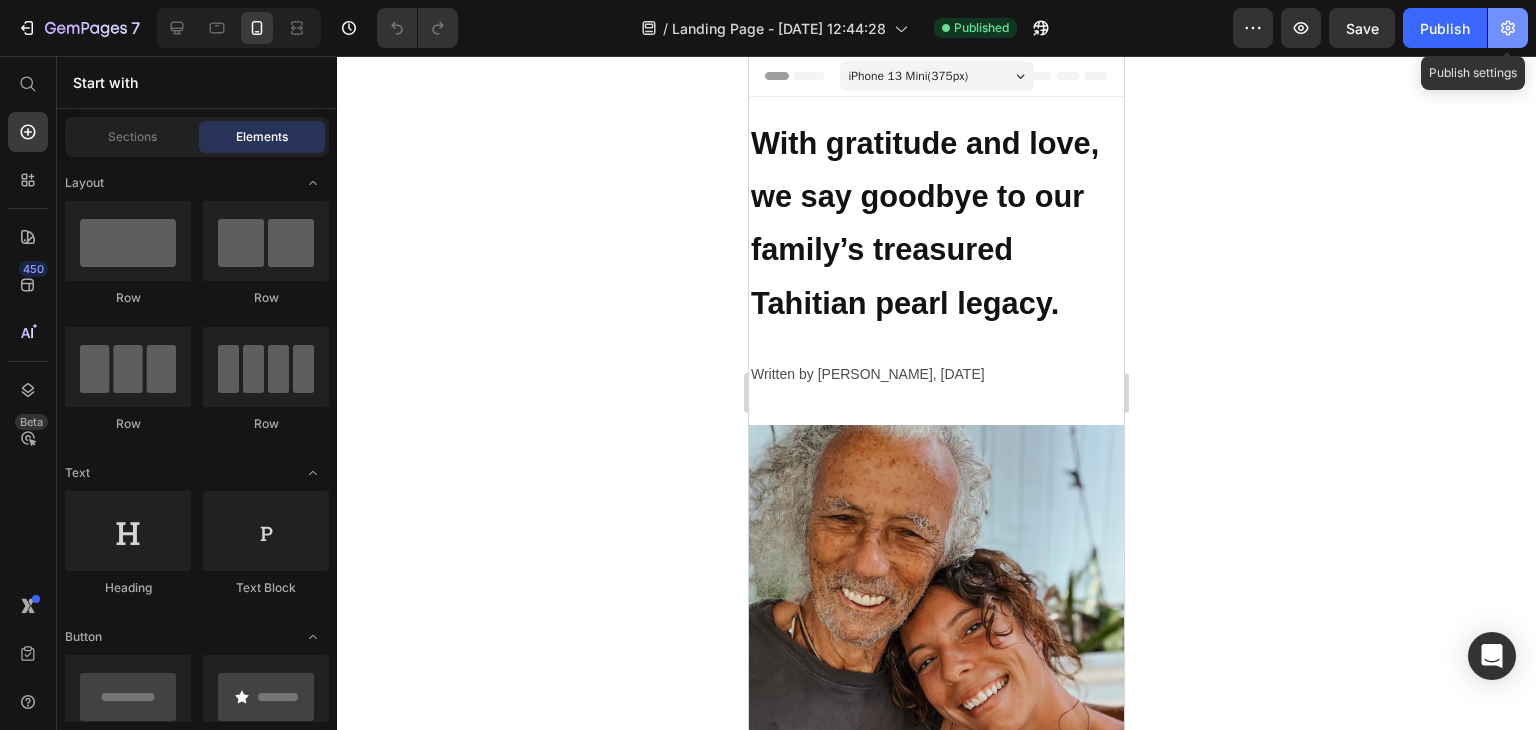 click 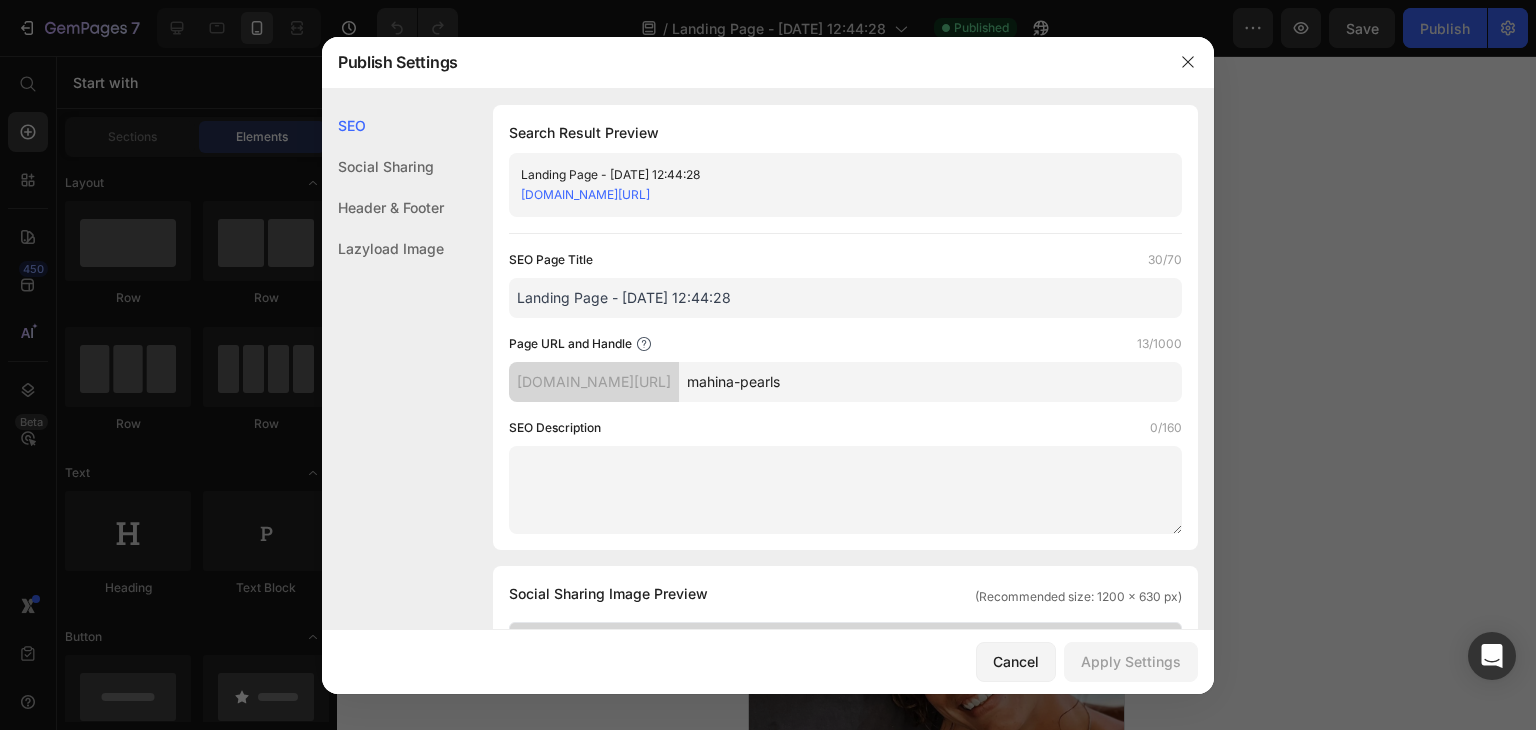 drag, startPoint x: 811, startPoint y: 197, endPoint x: 519, endPoint y: 189, distance: 292.10956 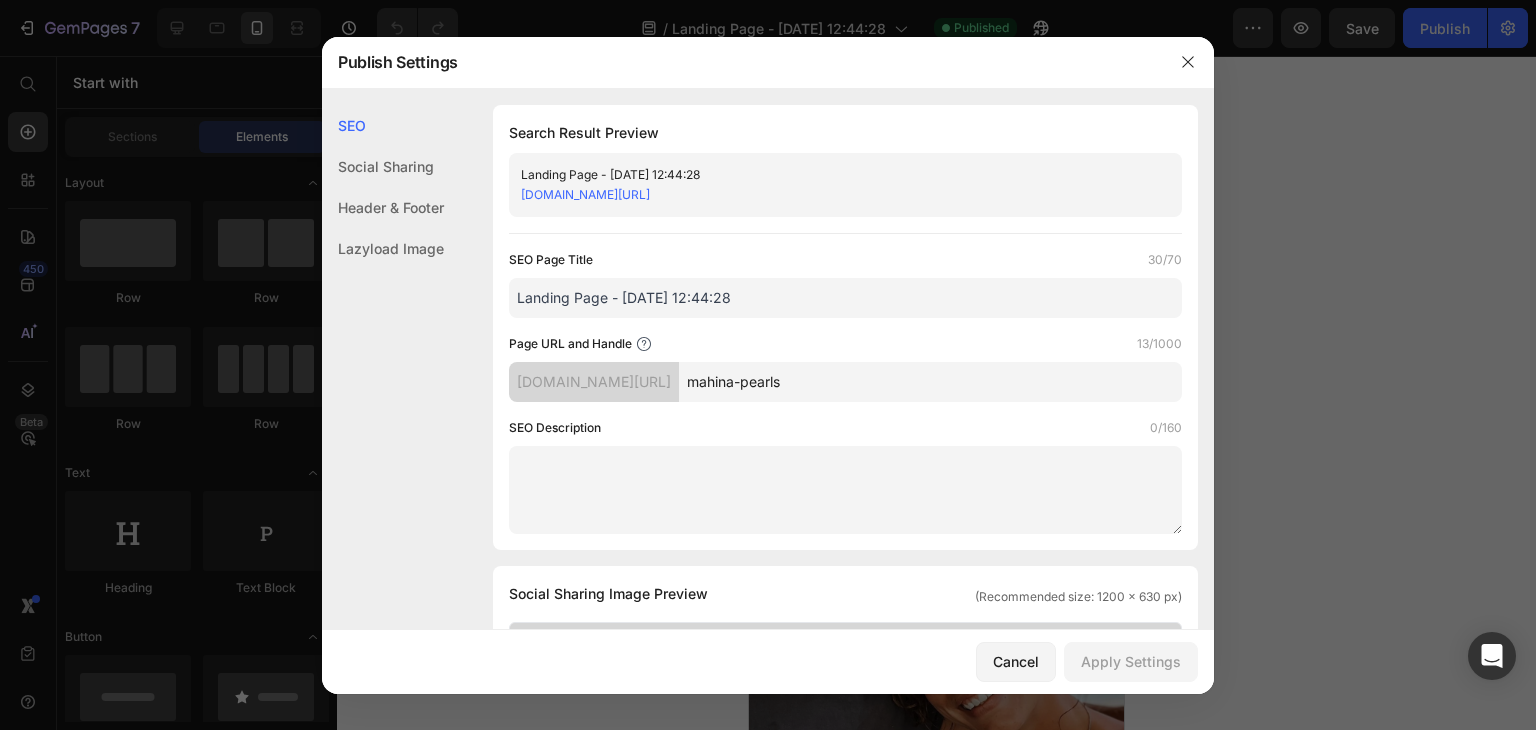 click on "Landing Page - [DATE] 12:44:28 [DOMAIN_NAME][URL]" 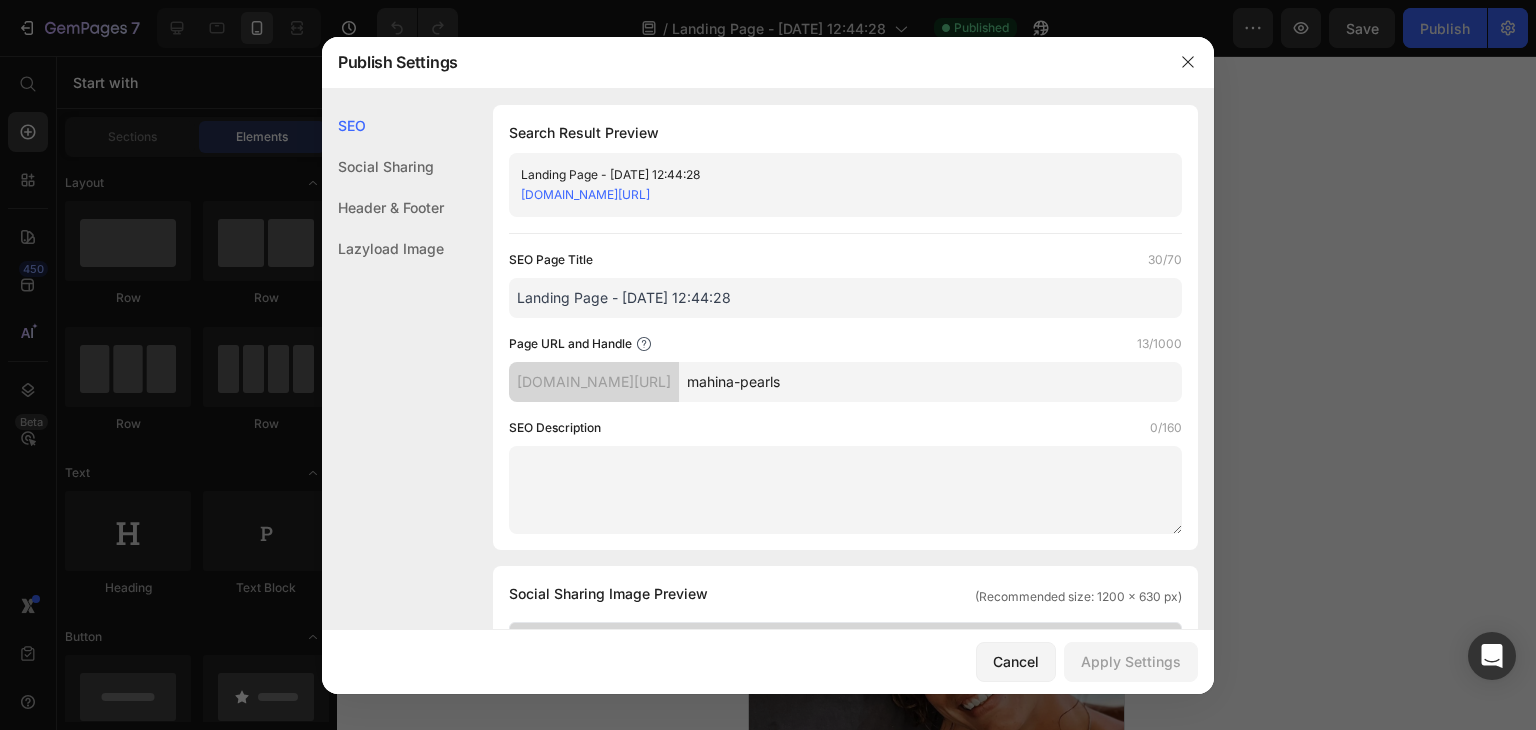 copy on "[DOMAIN_NAME][URL]" 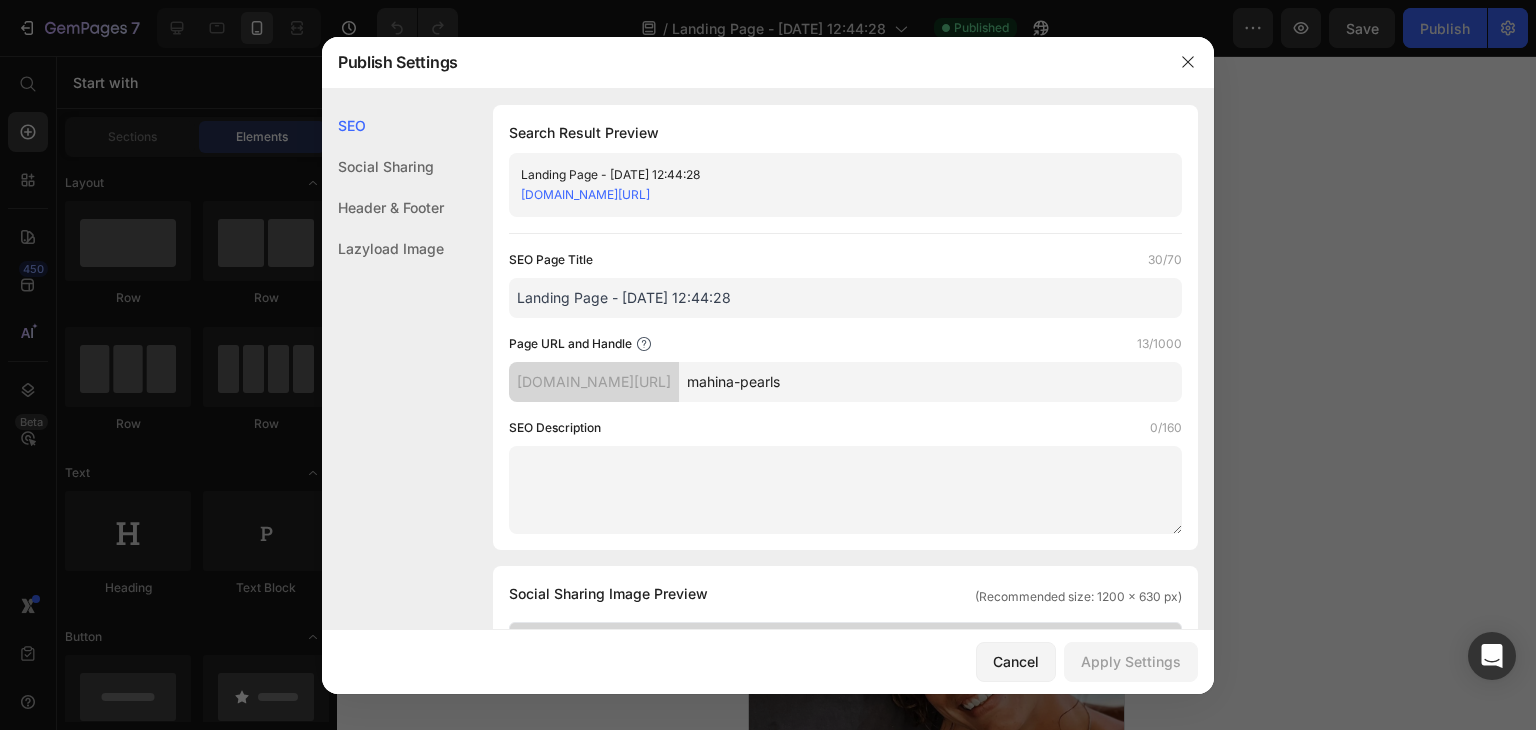 click 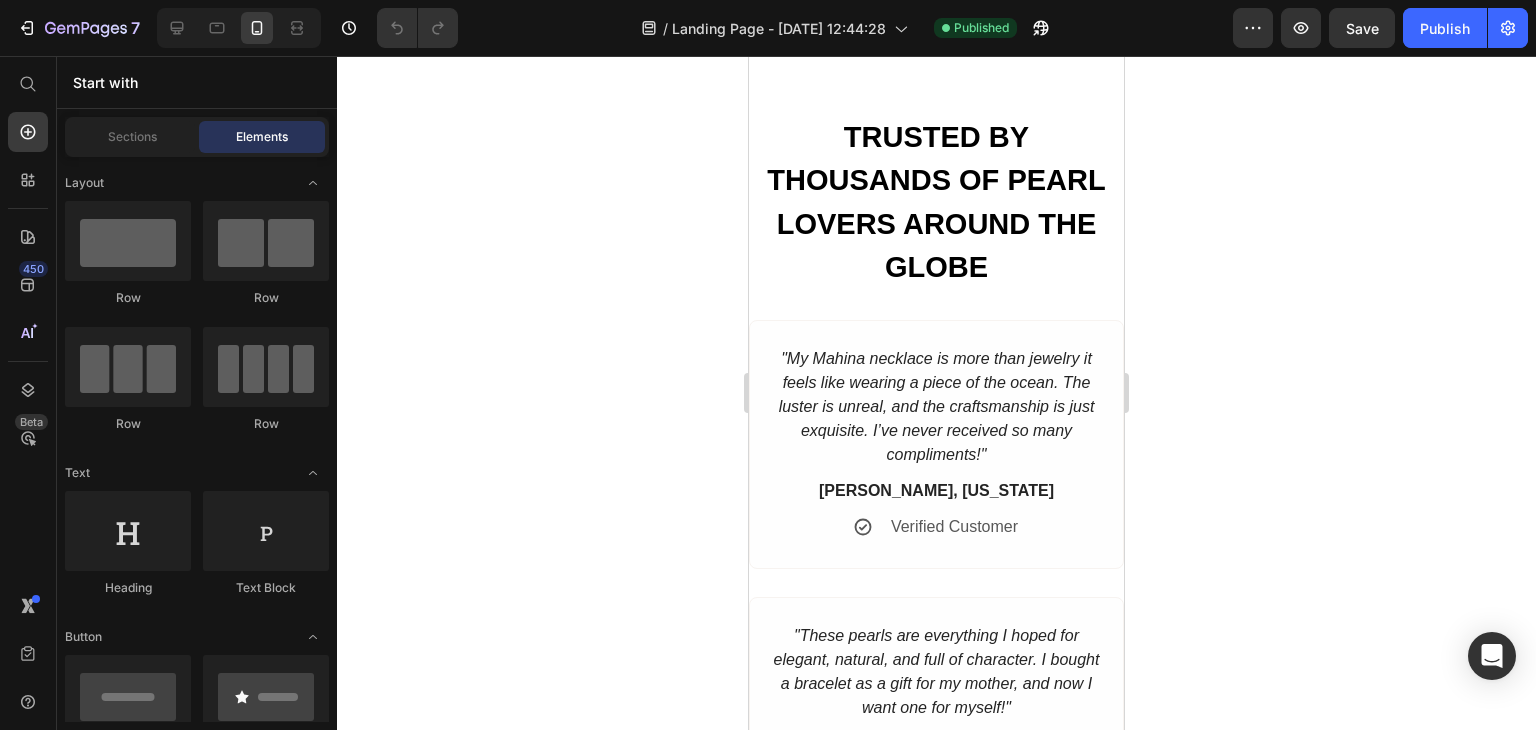 scroll, scrollTop: 5600, scrollLeft: 0, axis: vertical 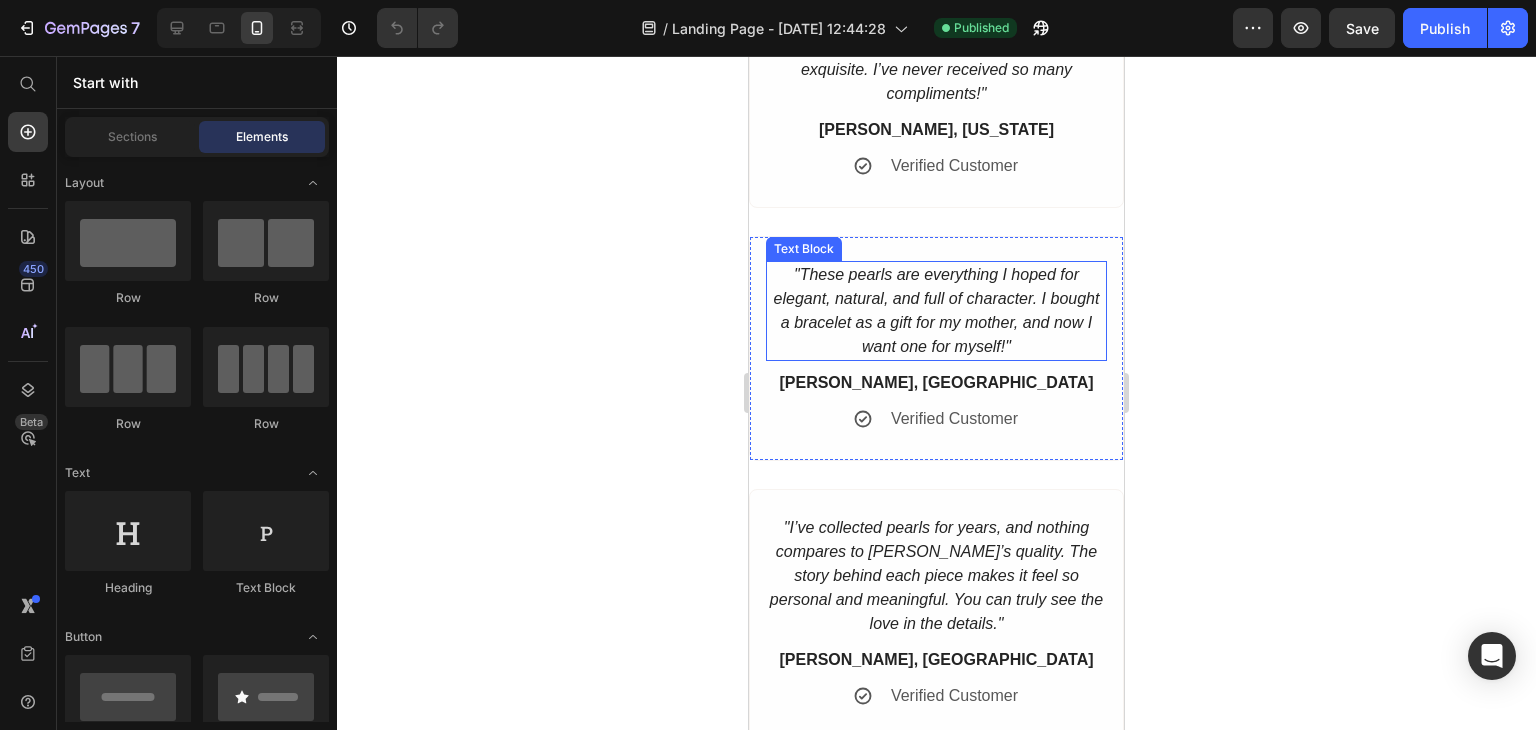 click on ""These pearls are everything I hoped for elegant, natural, and full of character. I bought a bracelet as a gift for my mother, and now I want one for myself!"" at bounding box center (937, 310) 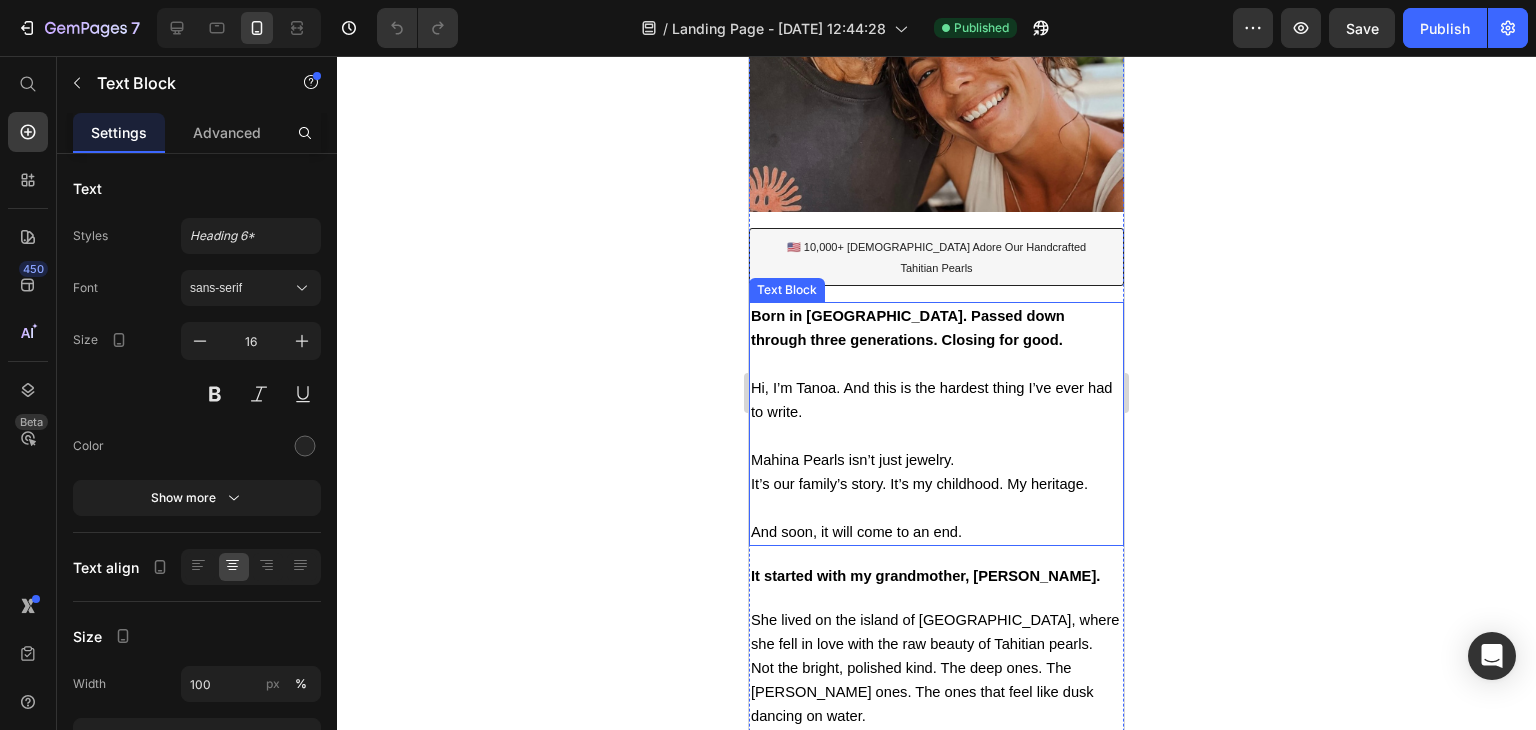 scroll, scrollTop: 600, scrollLeft: 0, axis: vertical 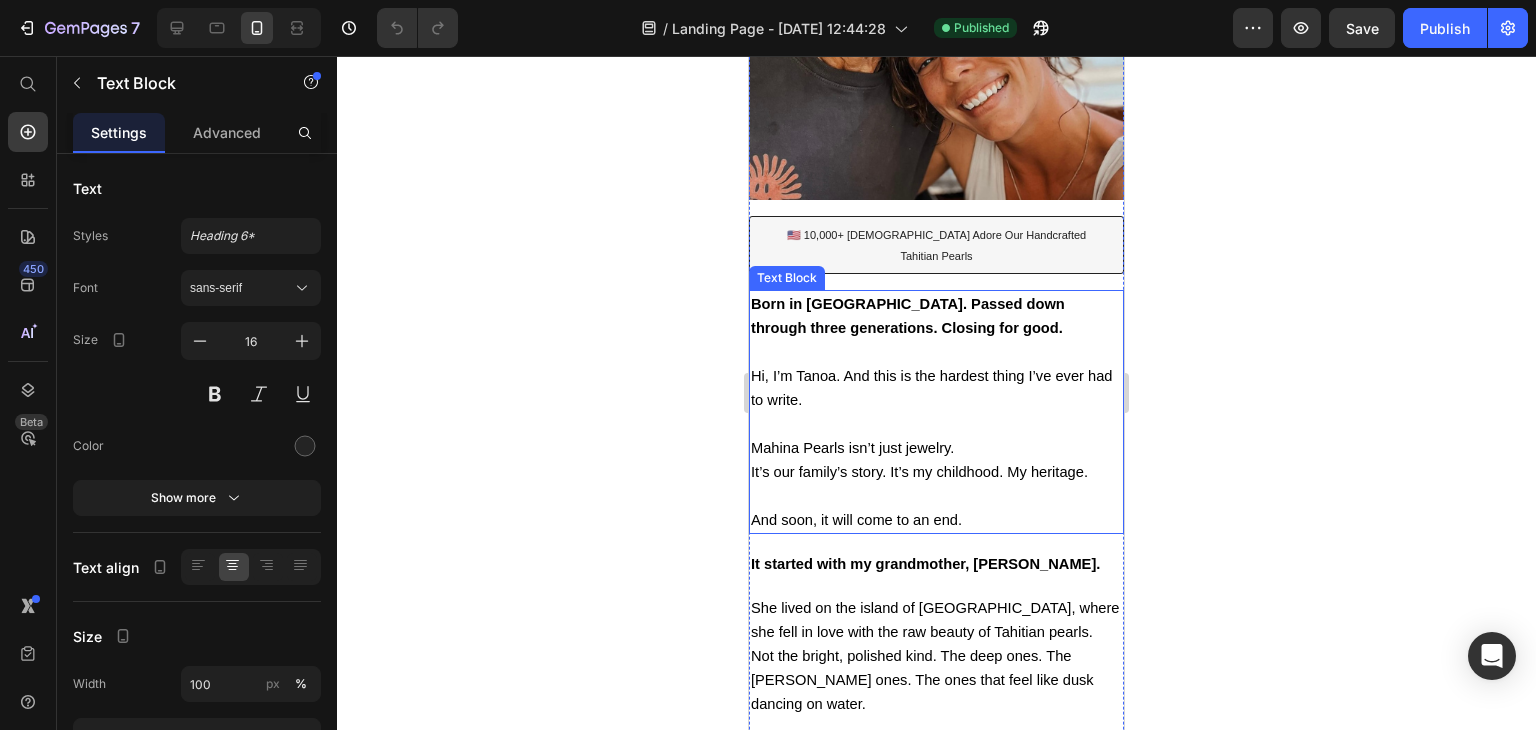 click on "Mahina Pearls isn’t just jewelry." at bounding box center (852, 448) 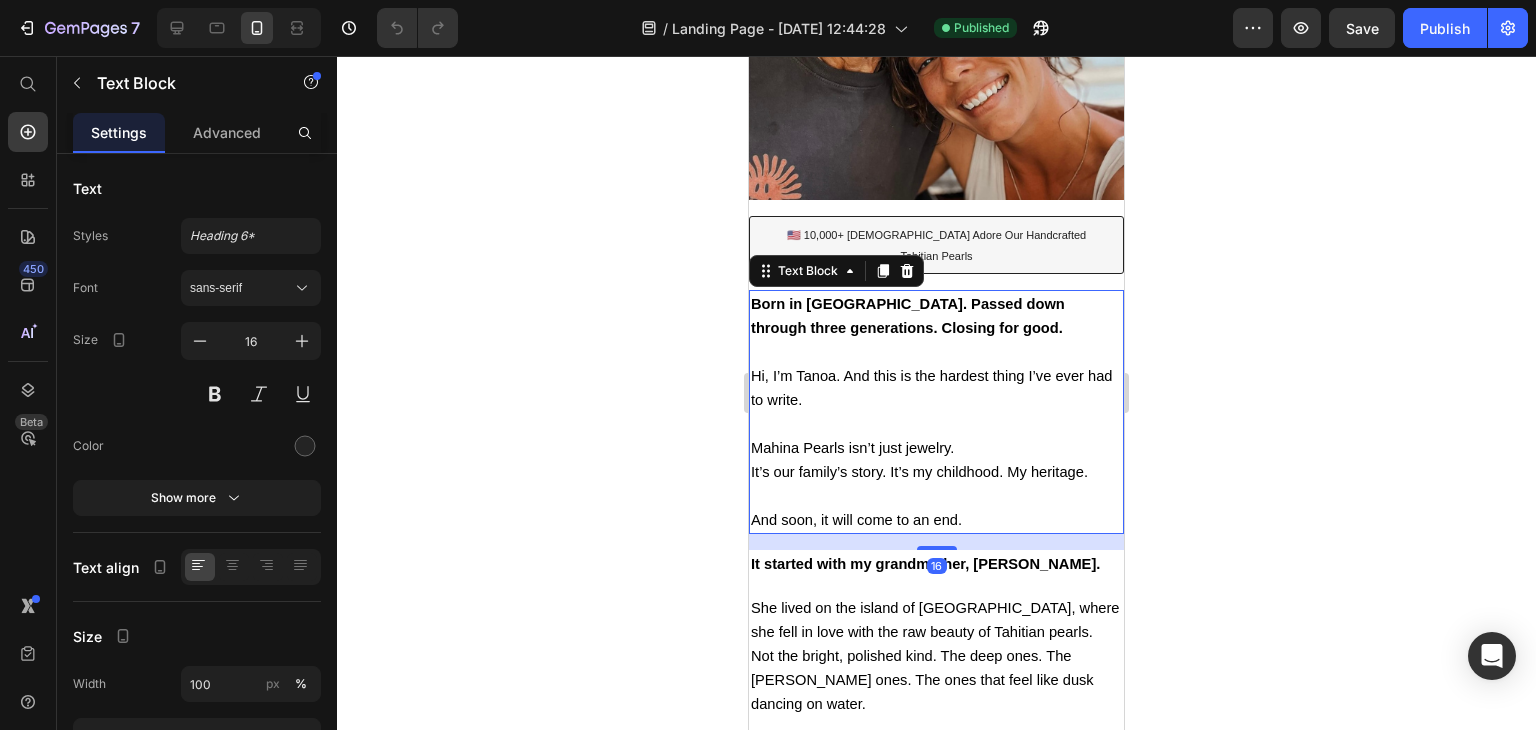 click on "Mahina Pearls isn’t just jewelry." at bounding box center [852, 448] 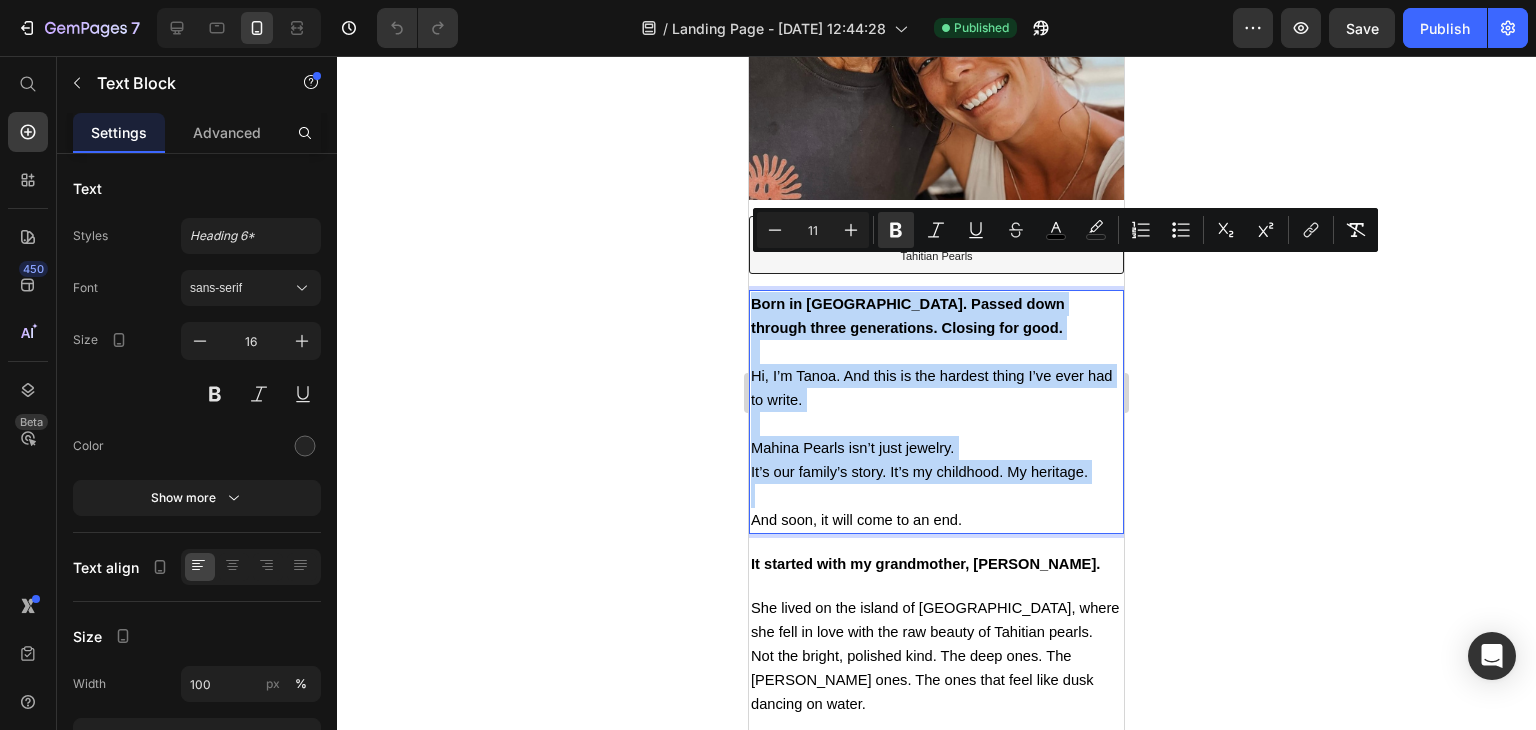 copy on "Born in [GEOGRAPHIC_DATA]. Passed down through three generations. Closing for good.   Hi, I’m Tanoa. And this is the hardest thing I’ve ever had to write.   Mahina Pearls isn’t just jewelry. It’s our family’s story. It’s my childhood. My heritage." 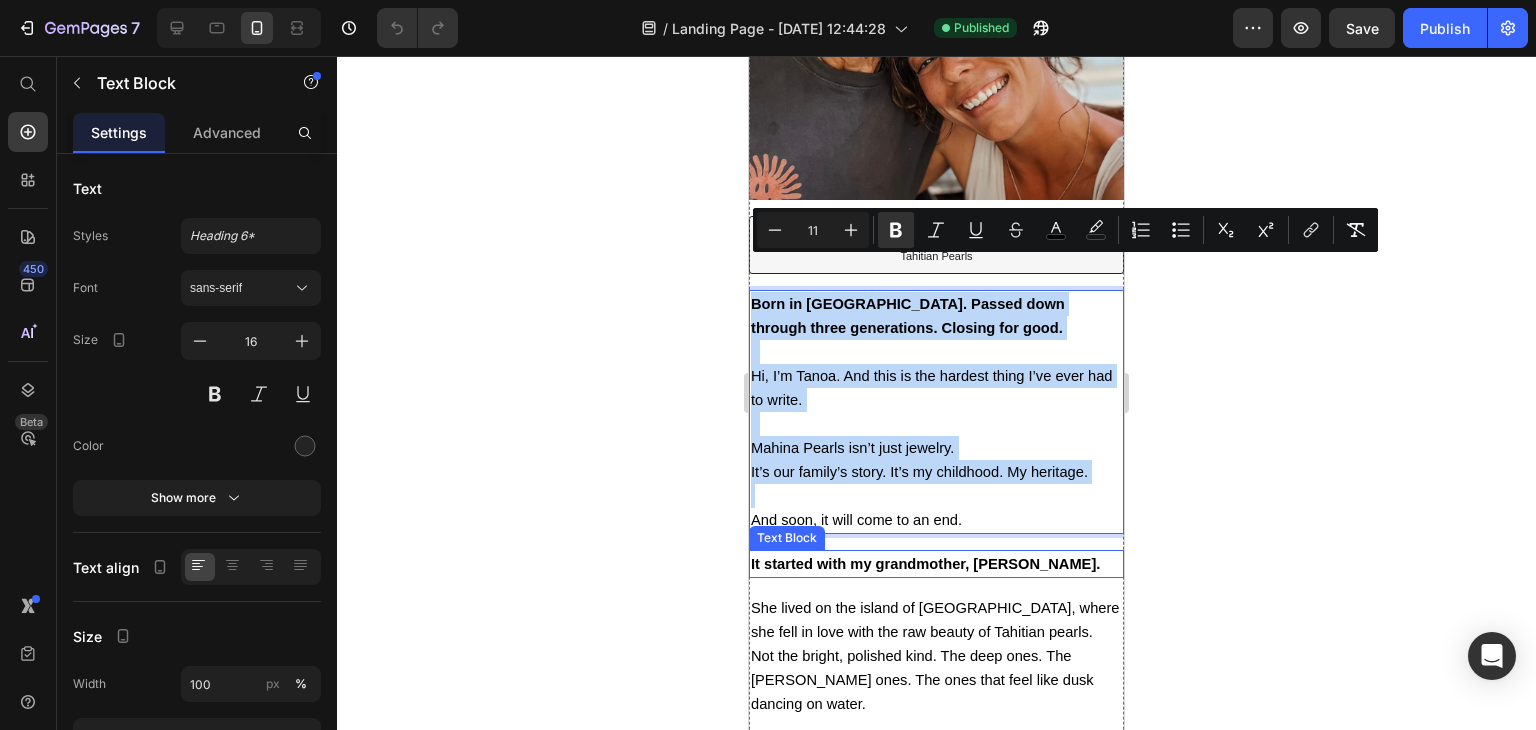 scroll, scrollTop: 700, scrollLeft: 0, axis: vertical 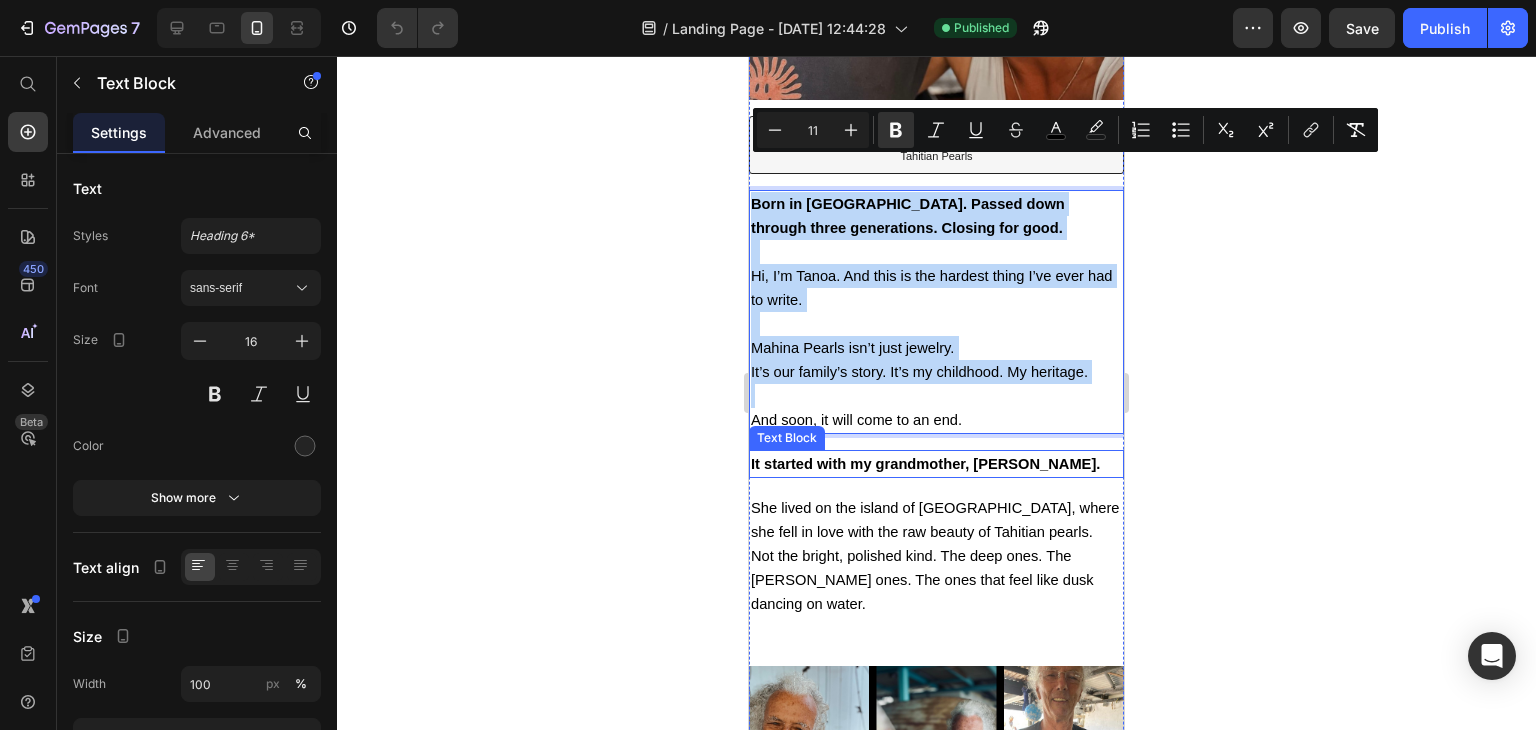 click on "It started with my grandmother, [PERSON_NAME]." at bounding box center (925, 464) 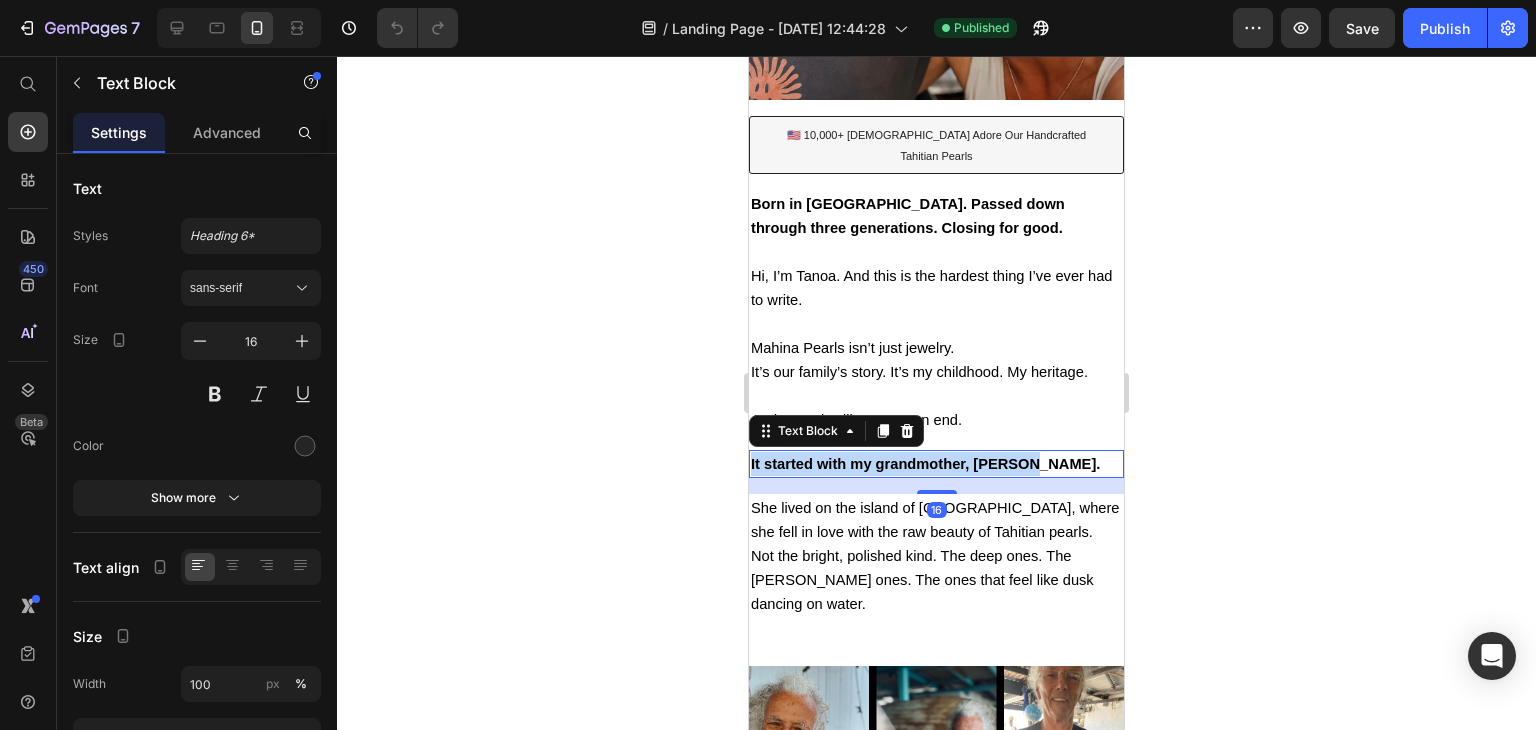 click on "It started with my grandmother, [PERSON_NAME]." at bounding box center [925, 464] 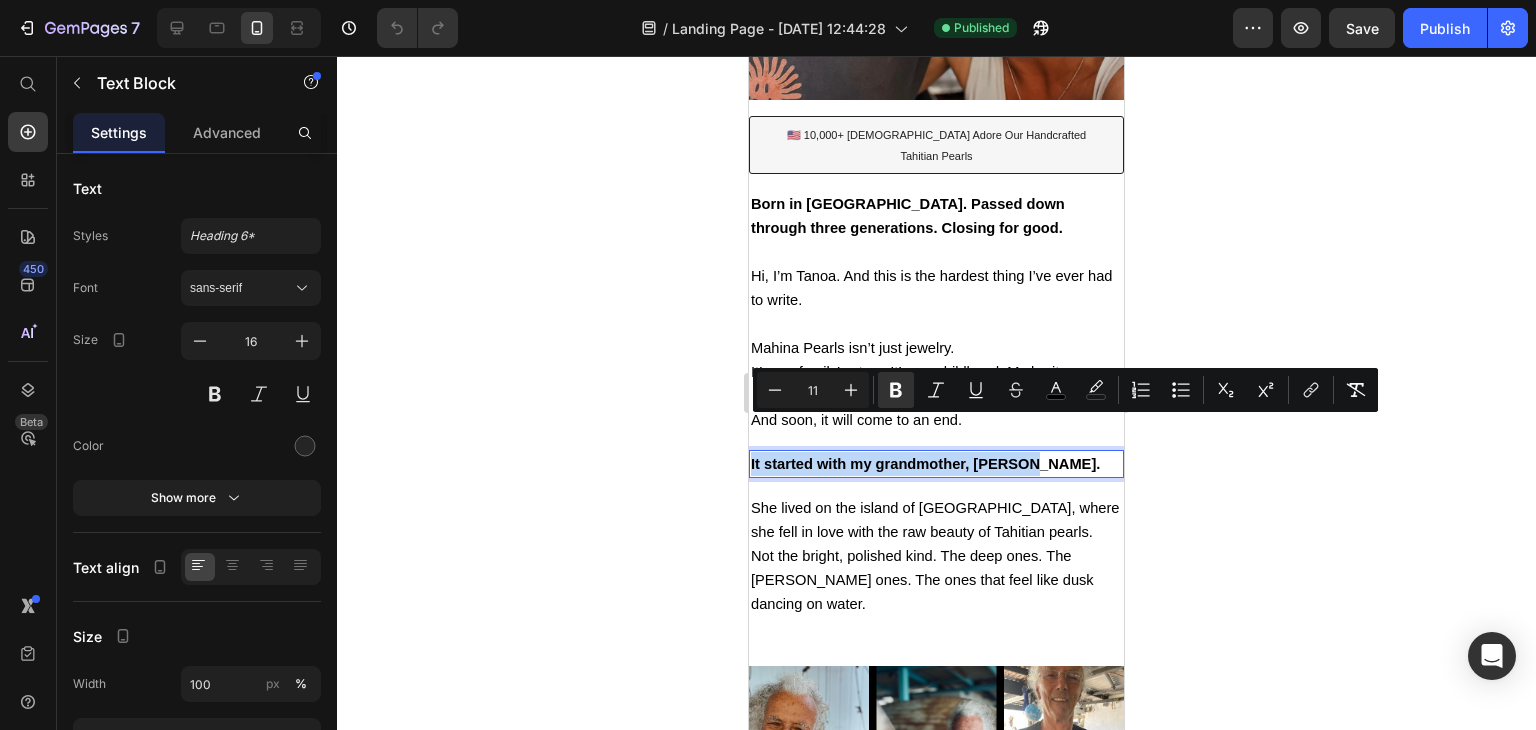copy on "It started with my grandmother, [PERSON_NAME]." 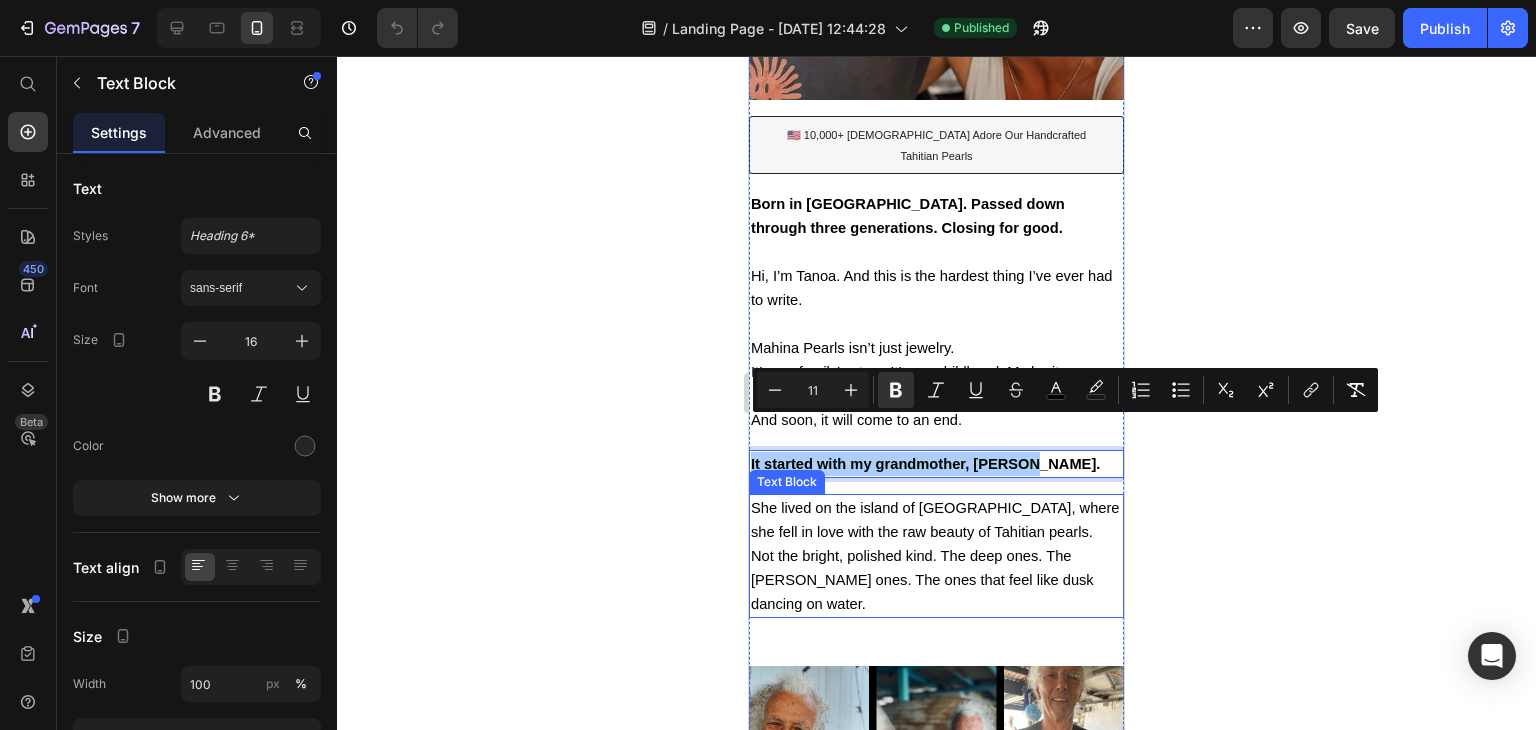 click 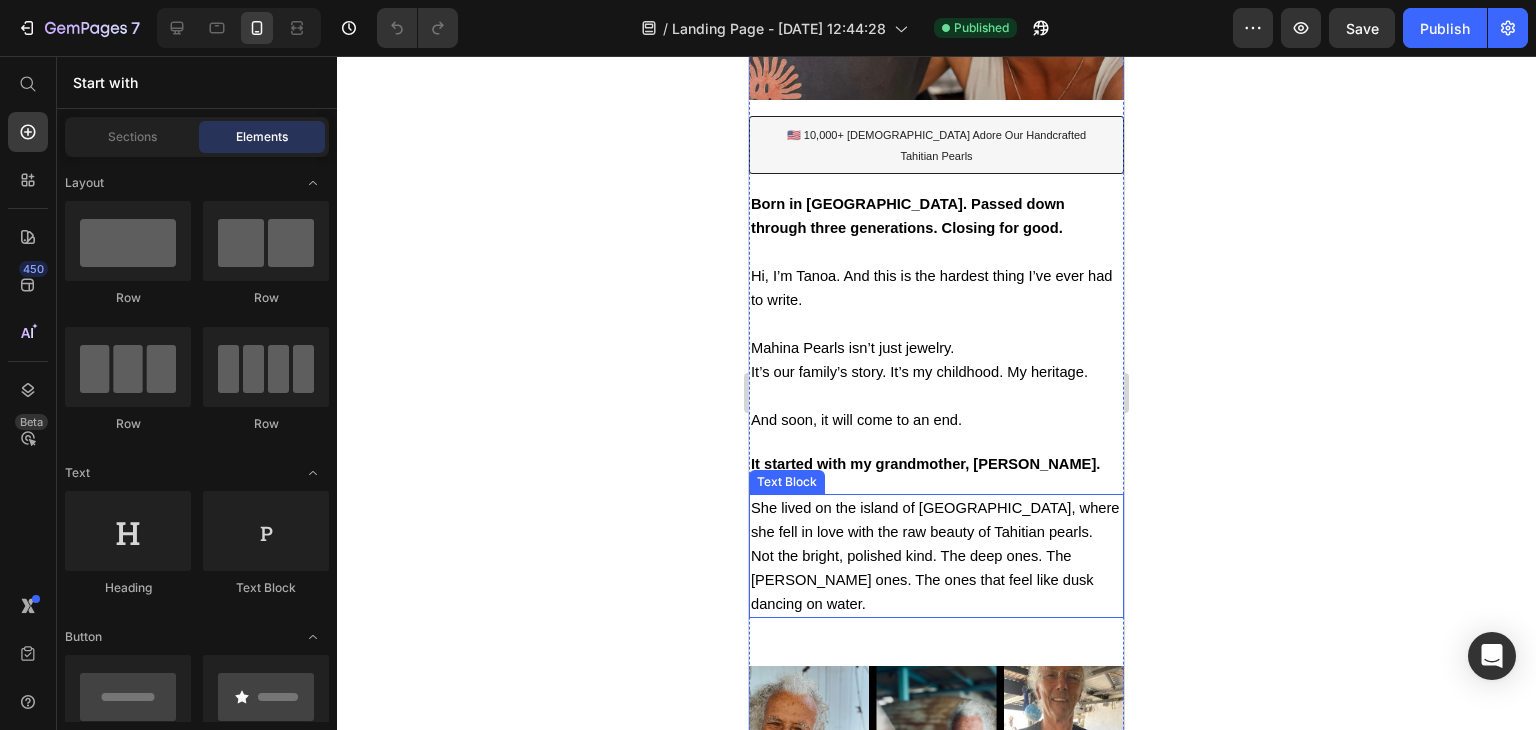 click on "Not the bright, polished kind. The deep ones. The [PERSON_NAME] ones. The ones that feel like dusk dancing on water." at bounding box center [922, 580] 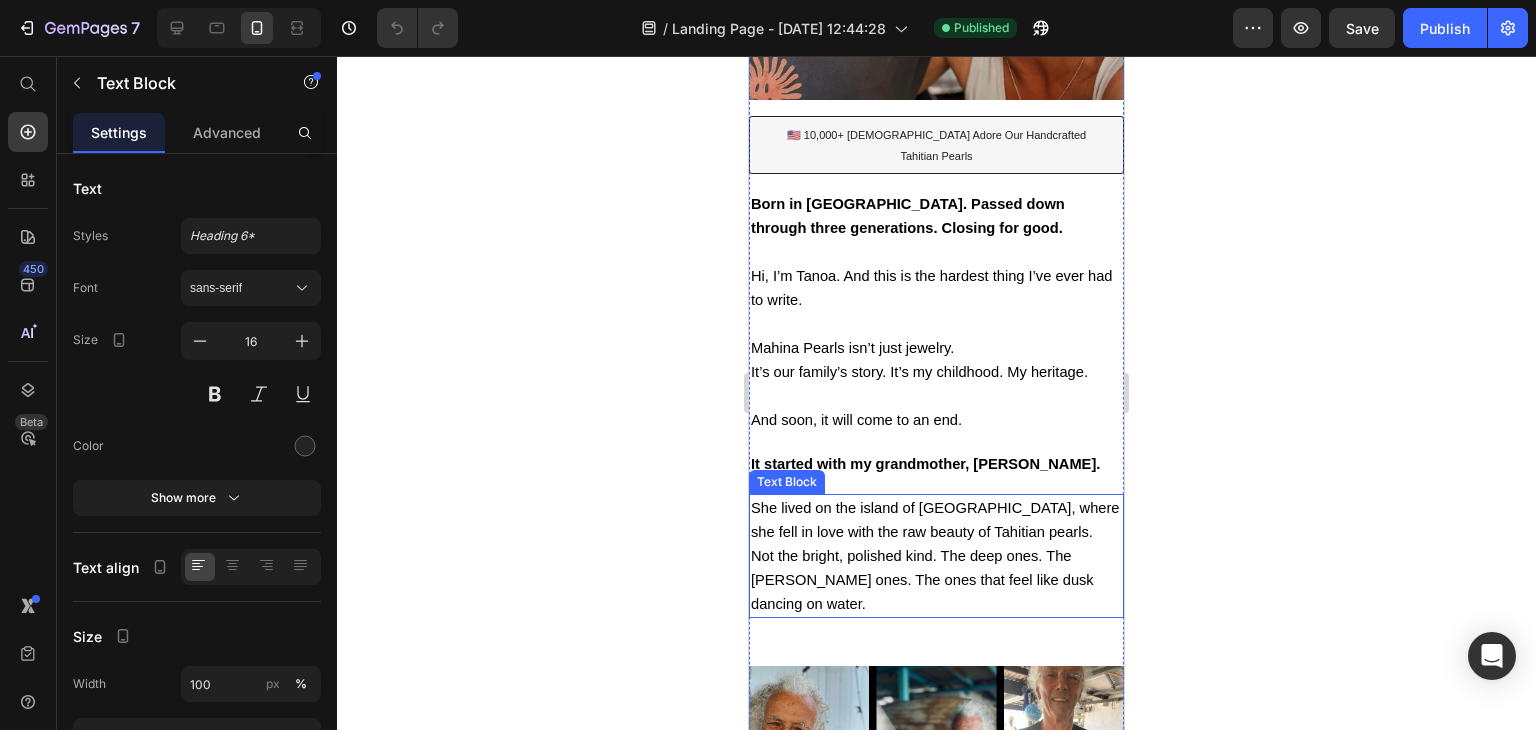 click on "Not the bright, polished kind. The deep ones. The [PERSON_NAME] ones. The ones that feel like dusk dancing on water." at bounding box center [922, 580] 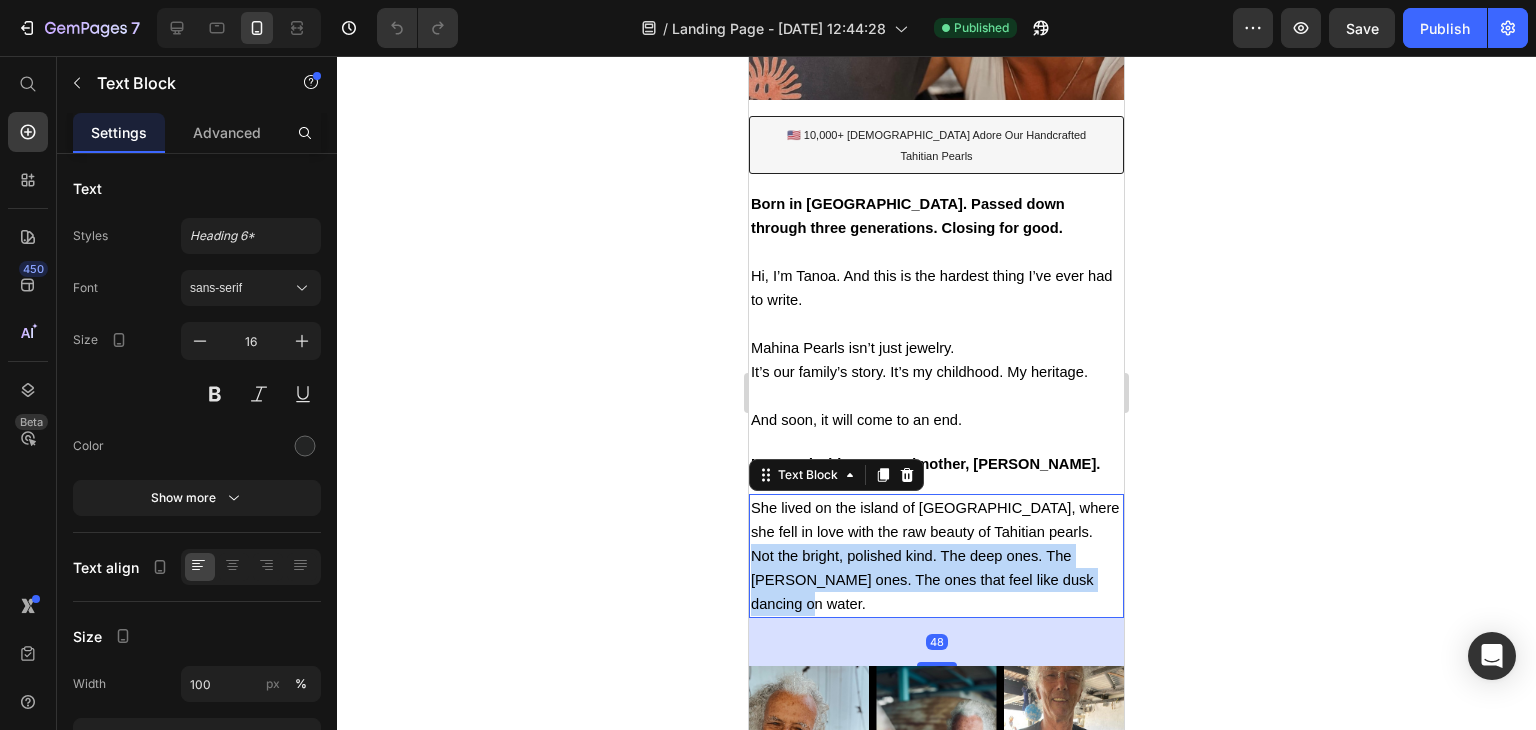 click on "Not the bright, polished kind. The deep ones. The [PERSON_NAME] ones. The ones that feel like dusk dancing on water." at bounding box center [922, 580] 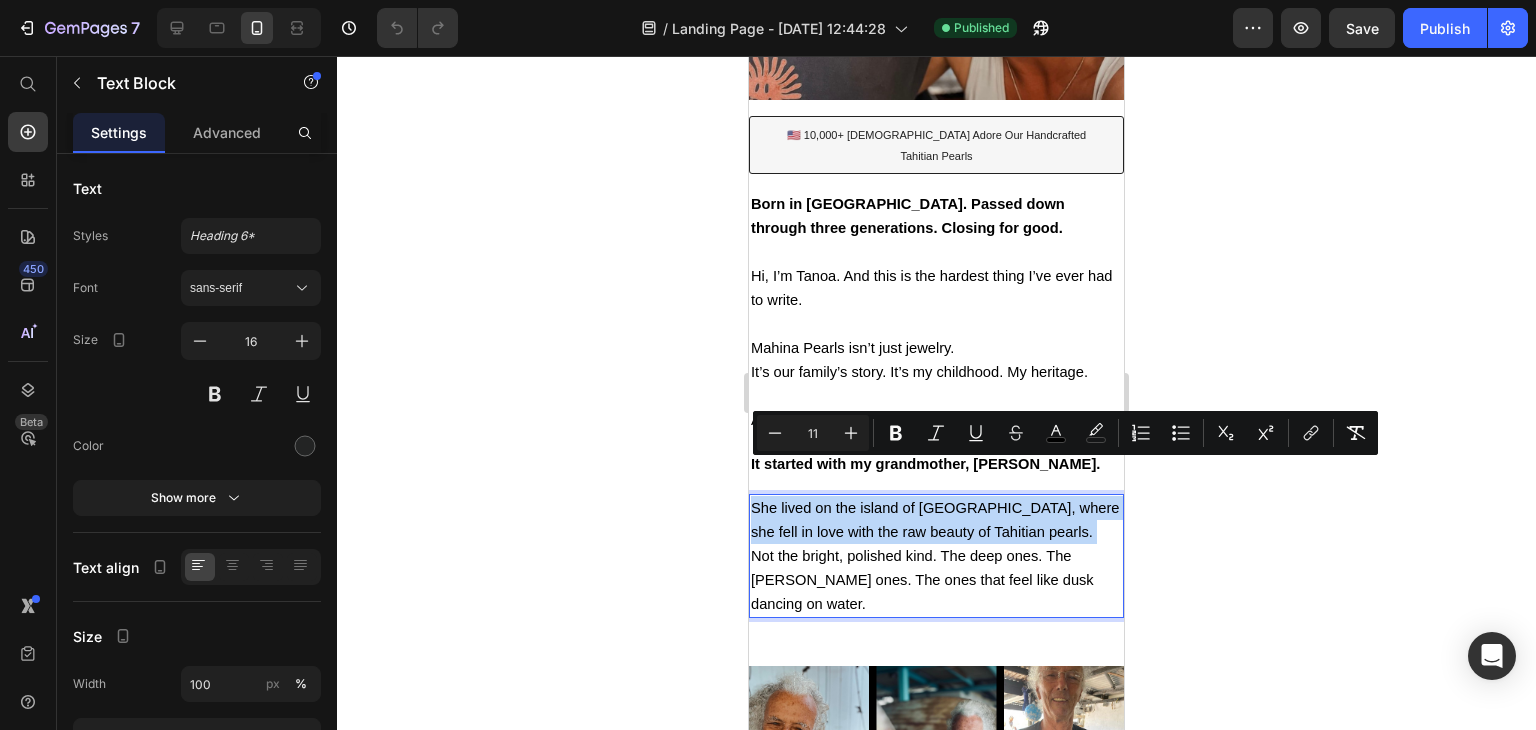 copy on "She lived on the island of [GEOGRAPHIC_DATA], where she fell in love with the raw beauty of Tahitian pearls." 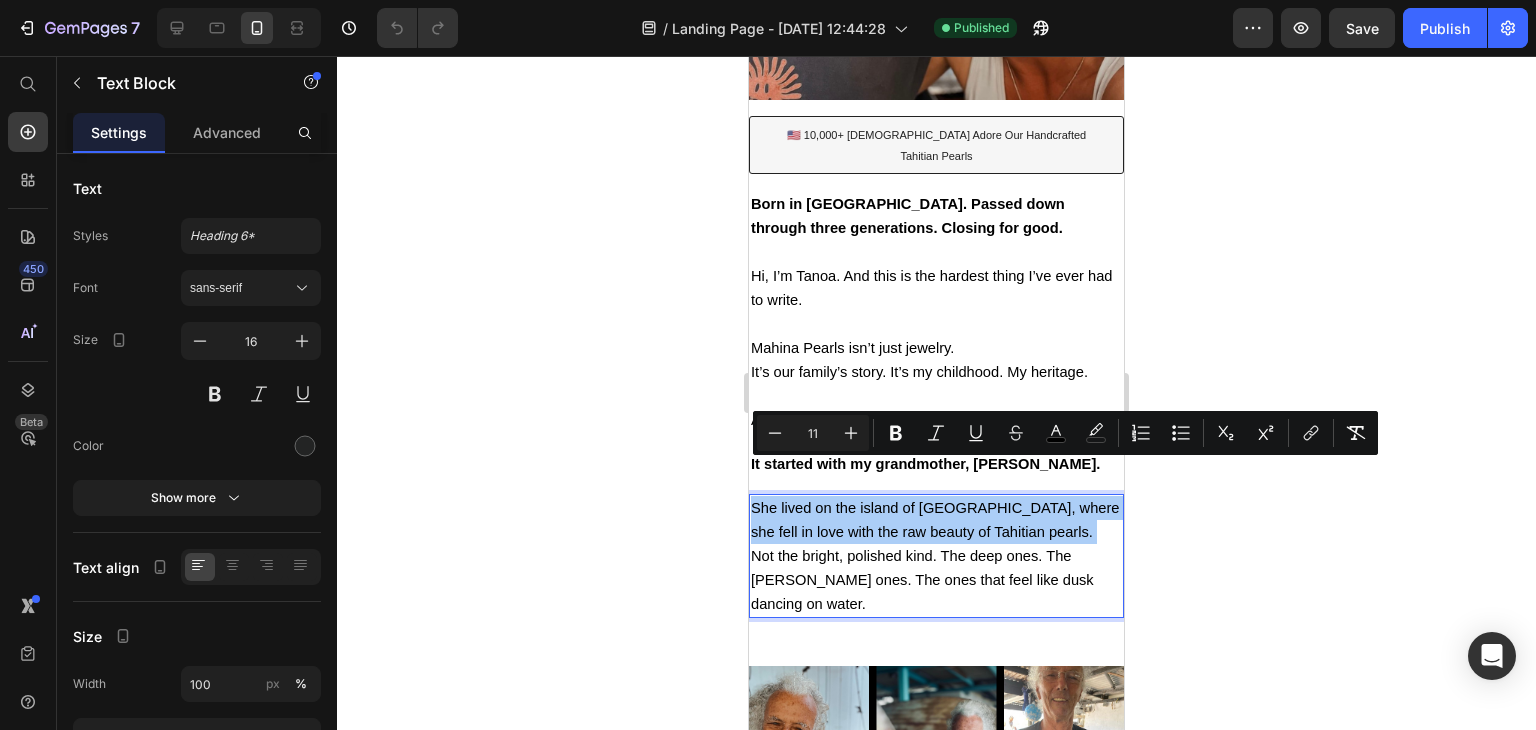 click 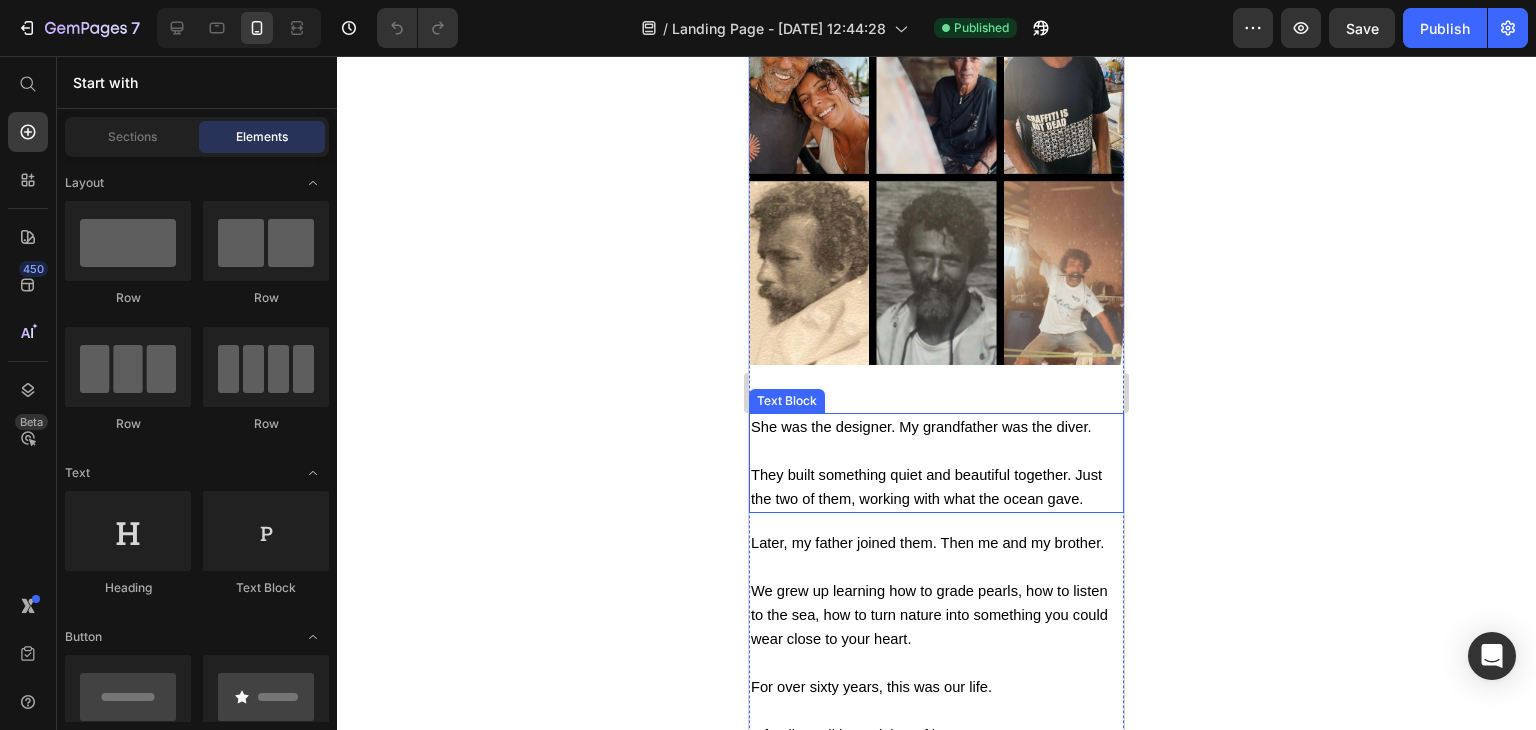 scroll, scrollTop: 1400, scrollLeft: 0, axis: vertical 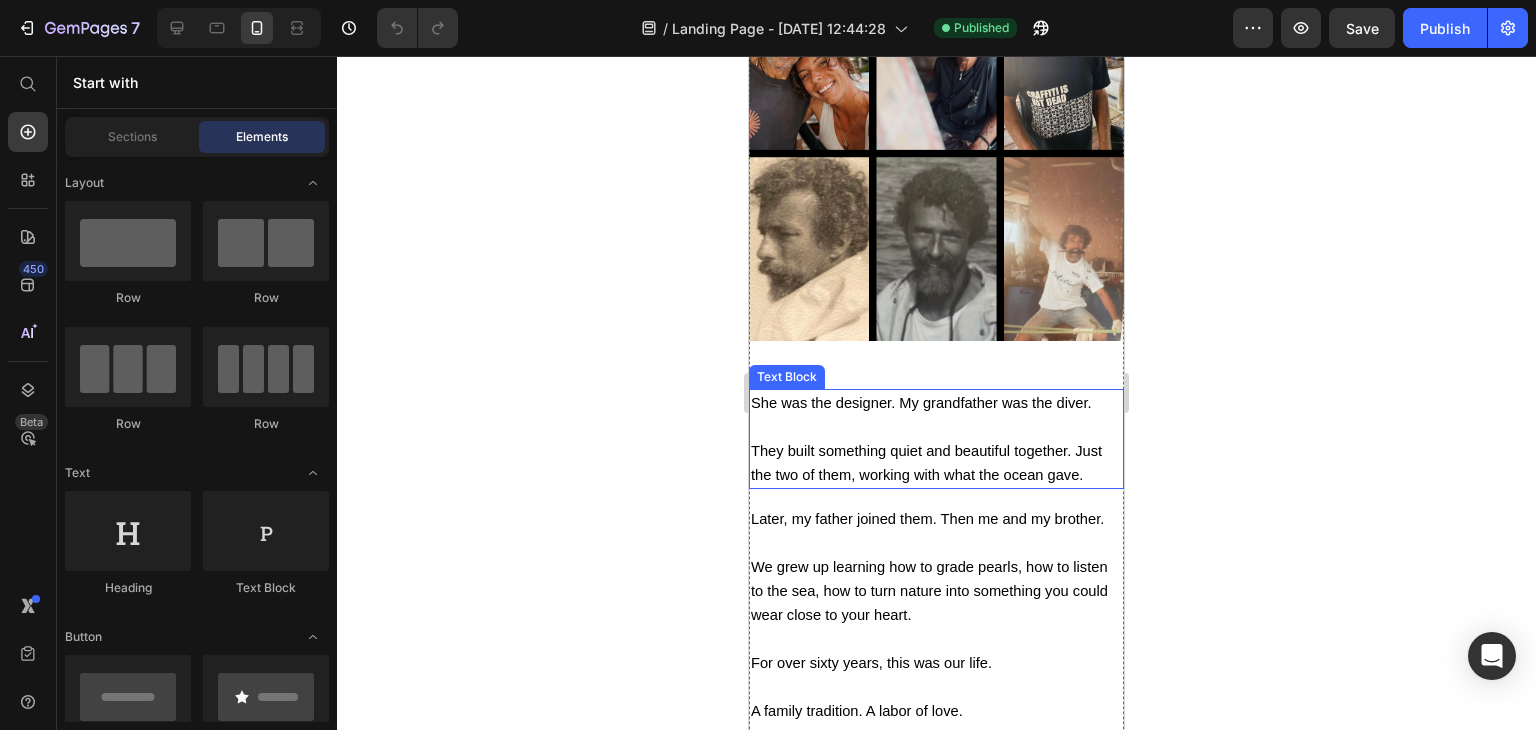 click on "They built something quiet and beautiful together. Just the two of them, working with what the ocean gave." at bounding box center [926, 463] 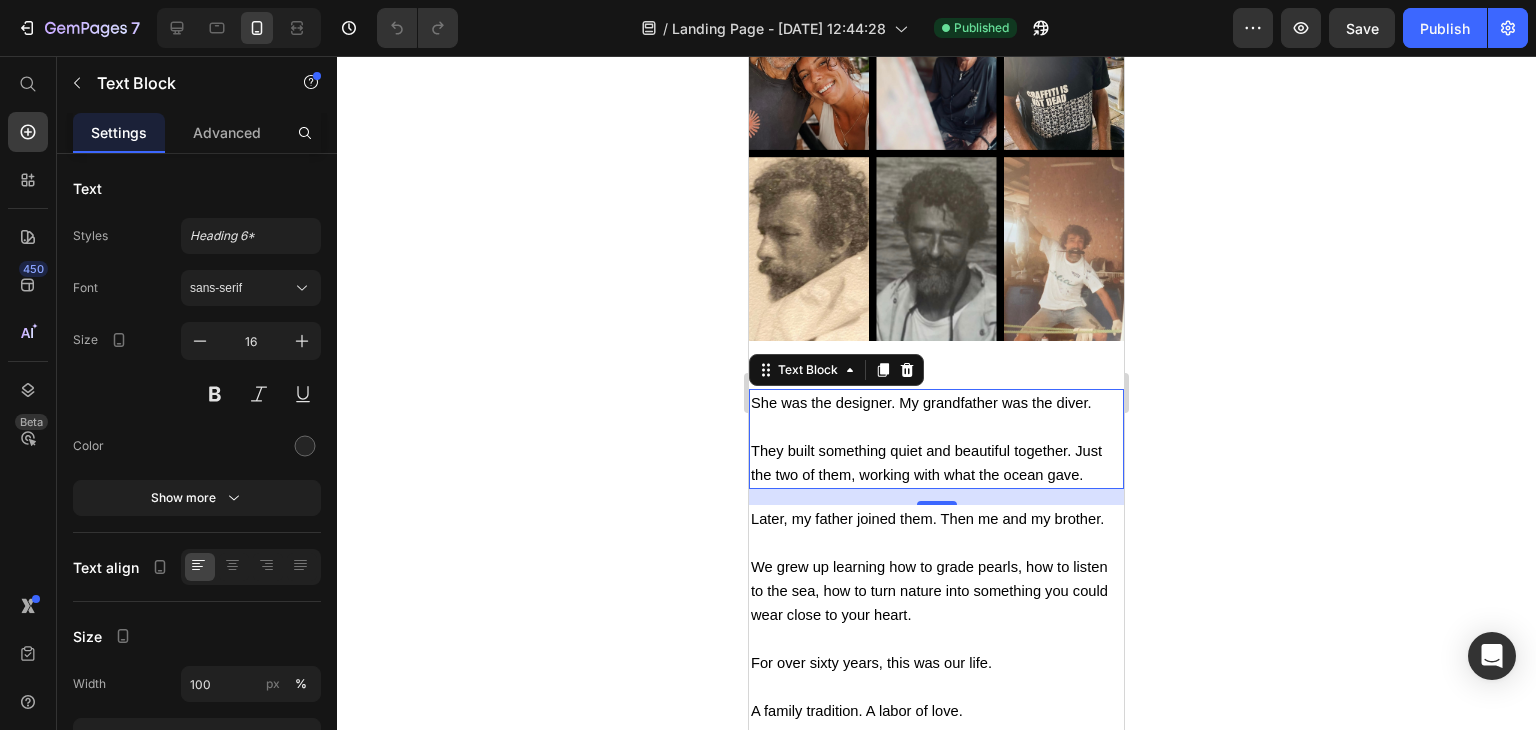click on "They built something quiet and beautiful together. Just the two of them, working with what the ocean gave." at bounding box center (926, 463) 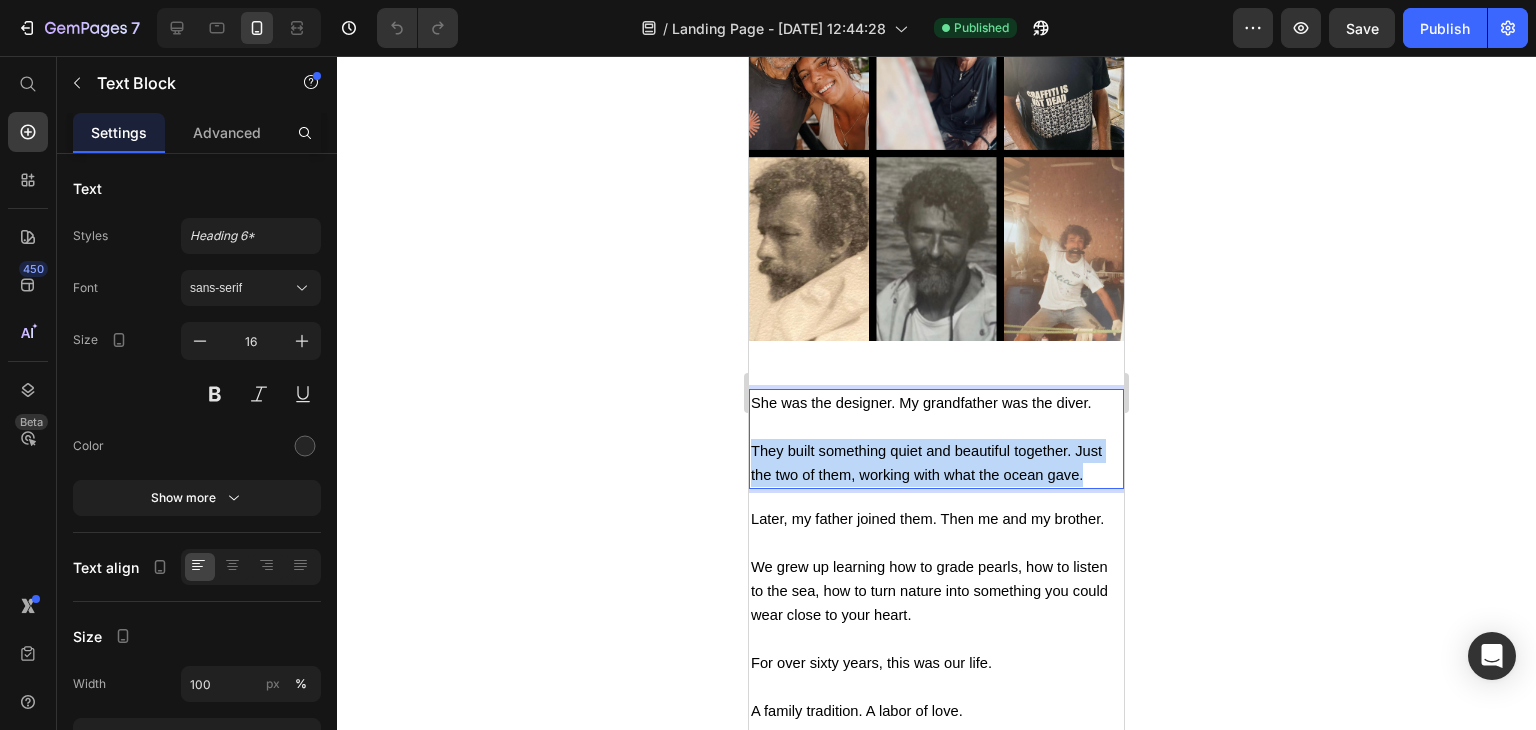 click on "They built something quiet and beautiful together. Just the two of them, working with what the ocean gave." at bounding box center (926, 463) 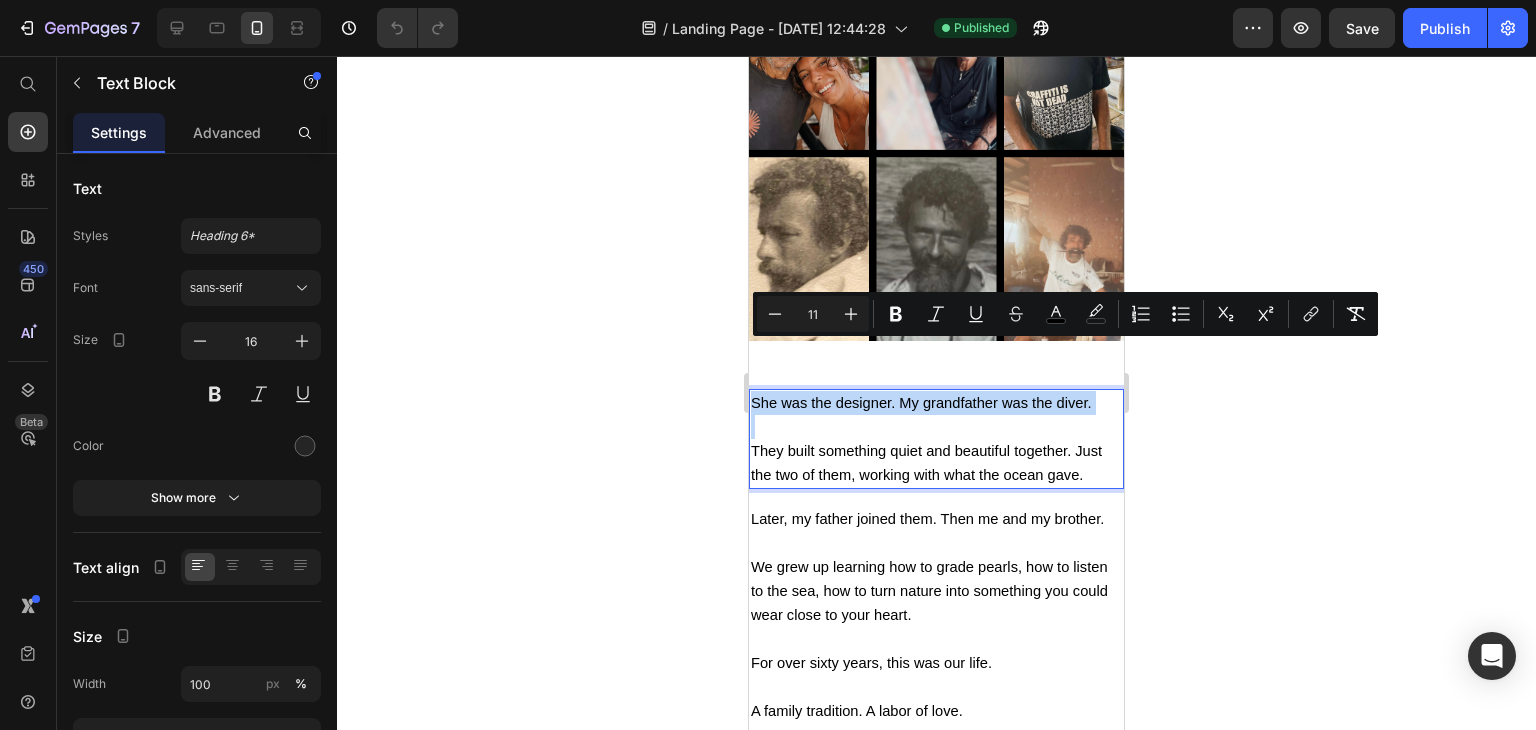 copy on "She was the designer. My grandfather was the diver." 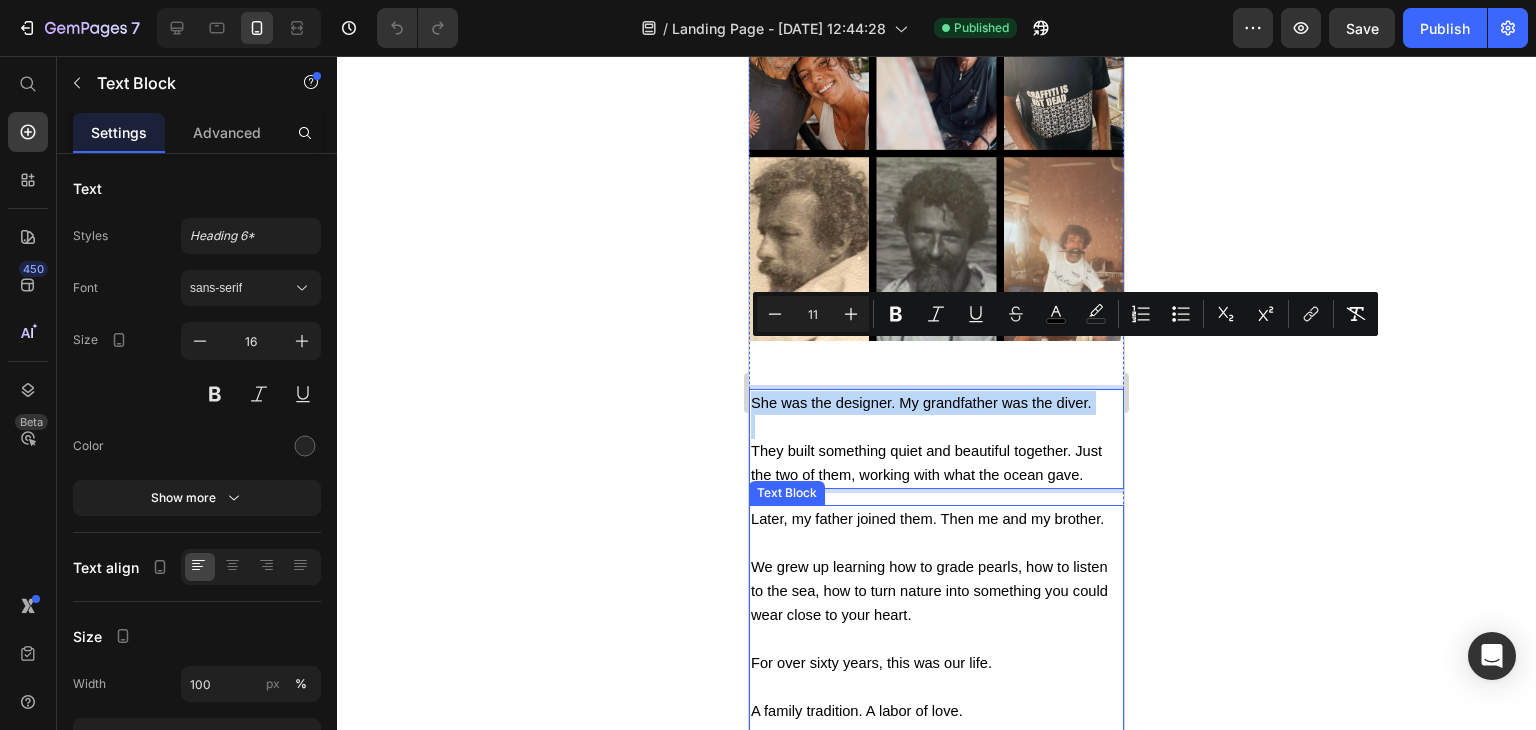click on "Later, my father joined them. Then me and my brother." at bounding box center (927, 519) 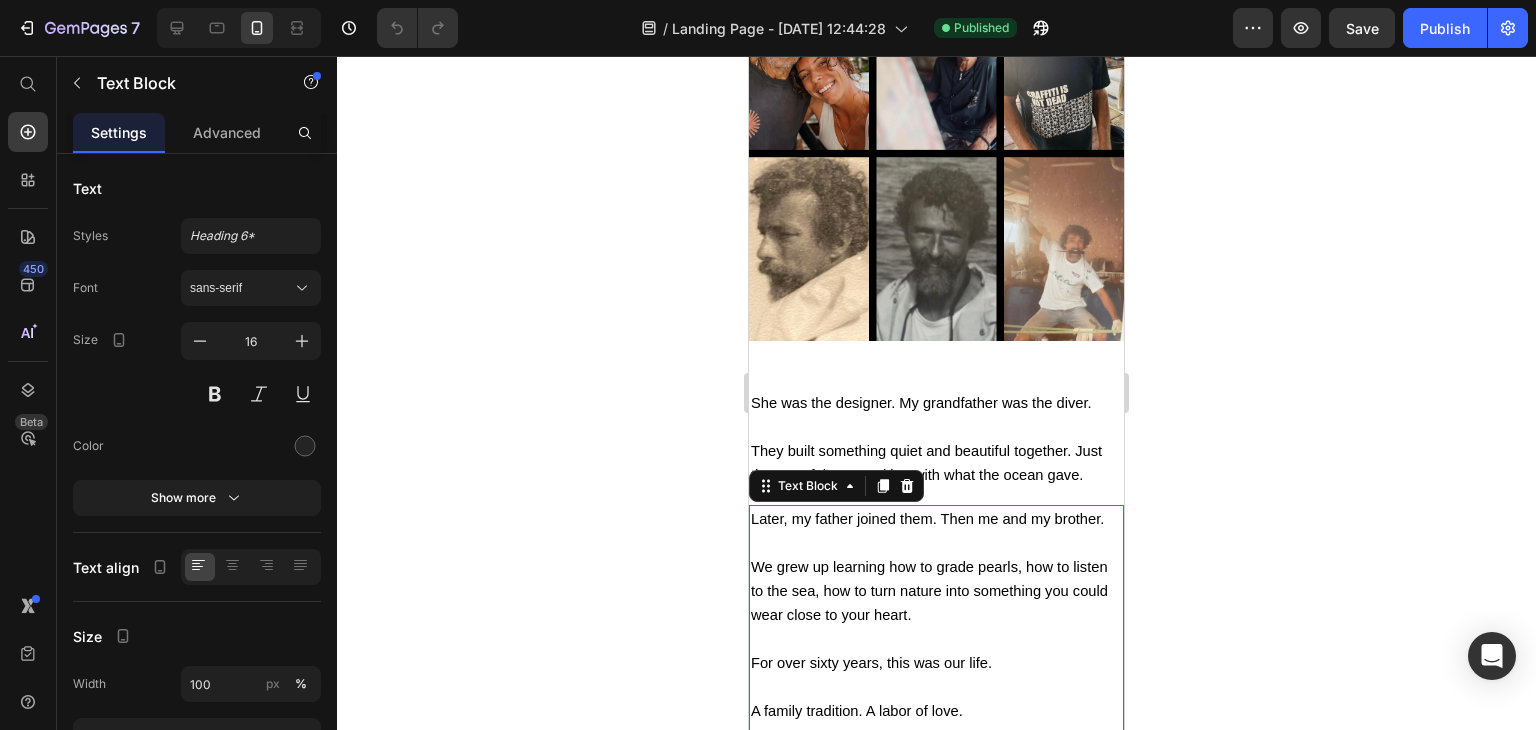 click on "Later, my father joined them. Then me and my brother." at bounding box center [927, 519] 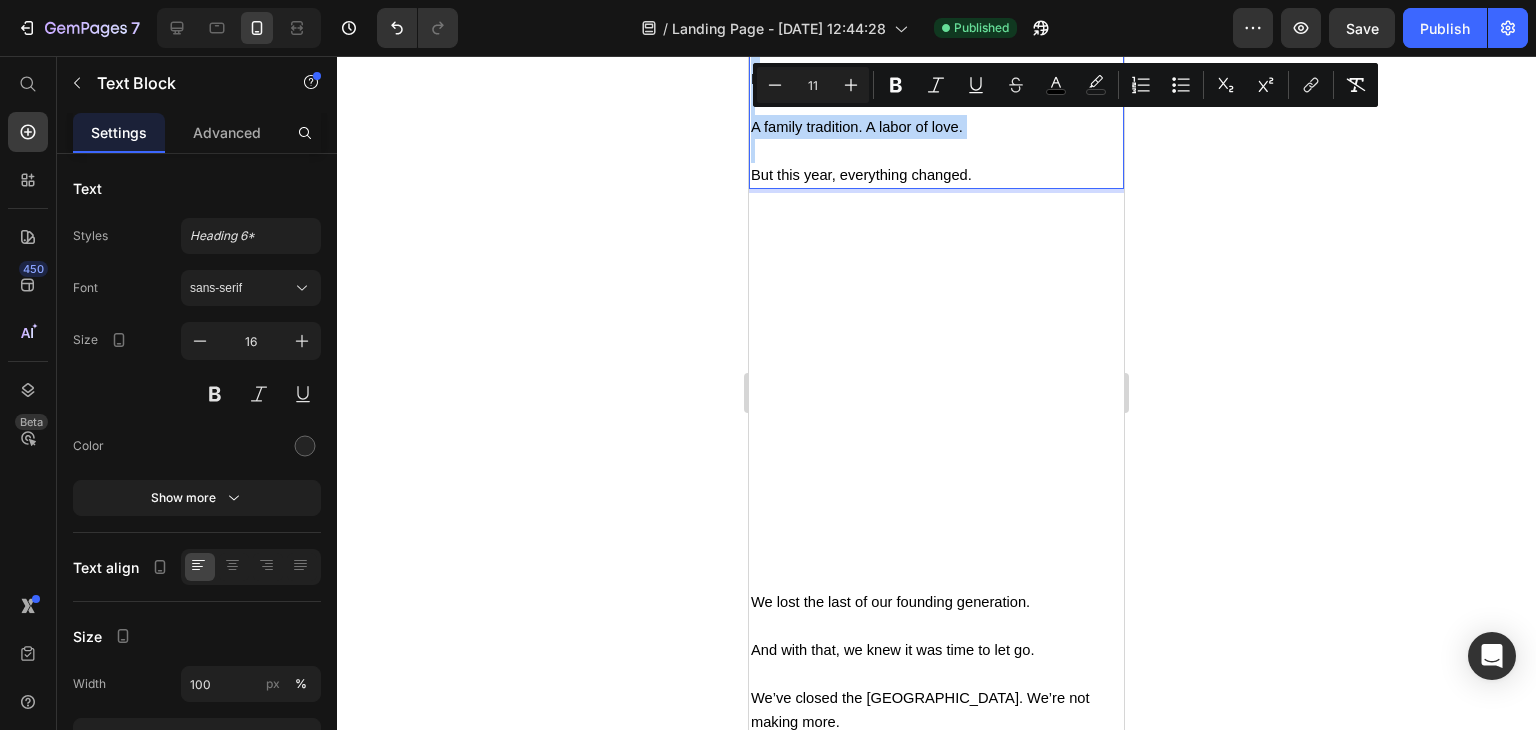 scroll, scrollTop: 2000, scrollLeft: 0, axis: vertical 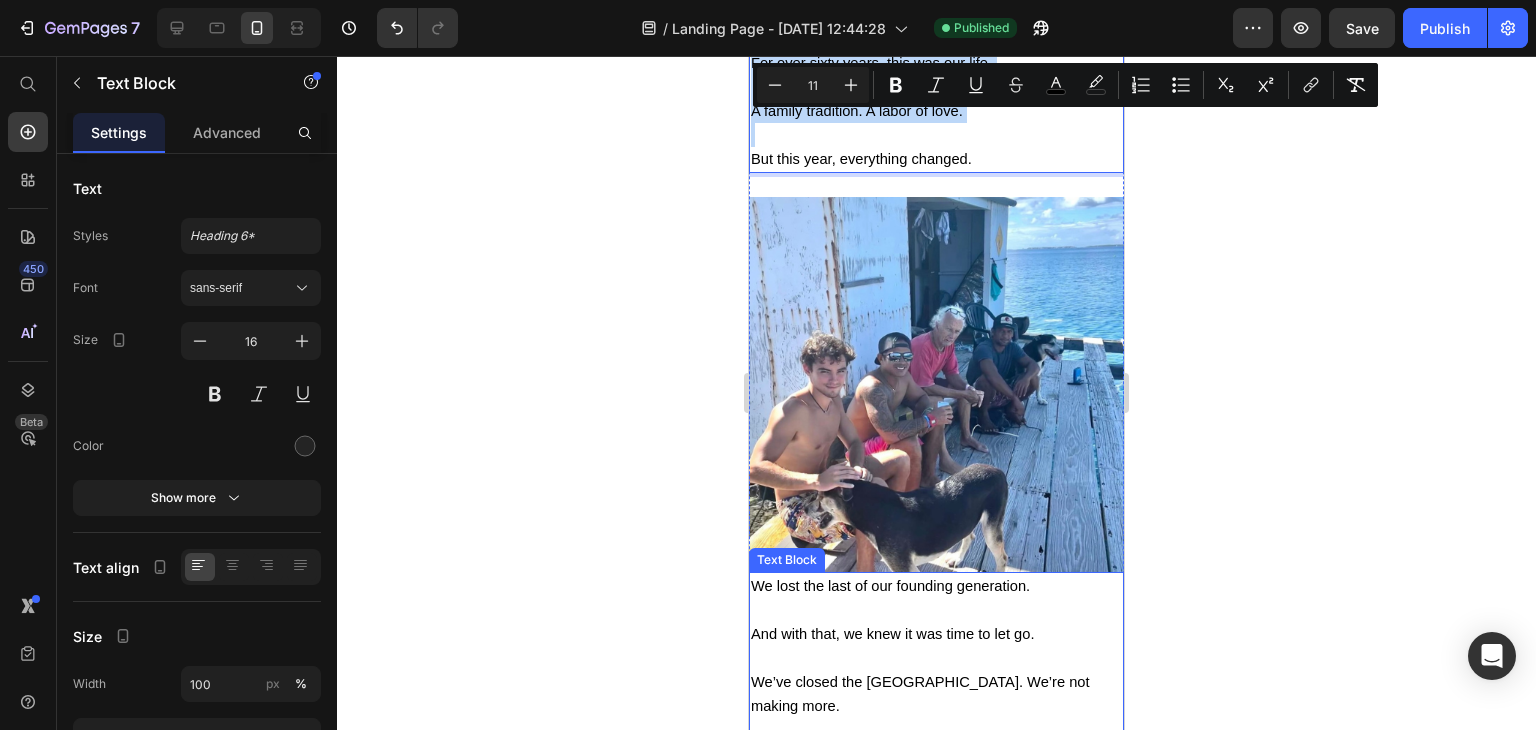 click on "We lost the last of our founding generation. And with that, we knew it was time to let go." at bounding box center [936, 622] 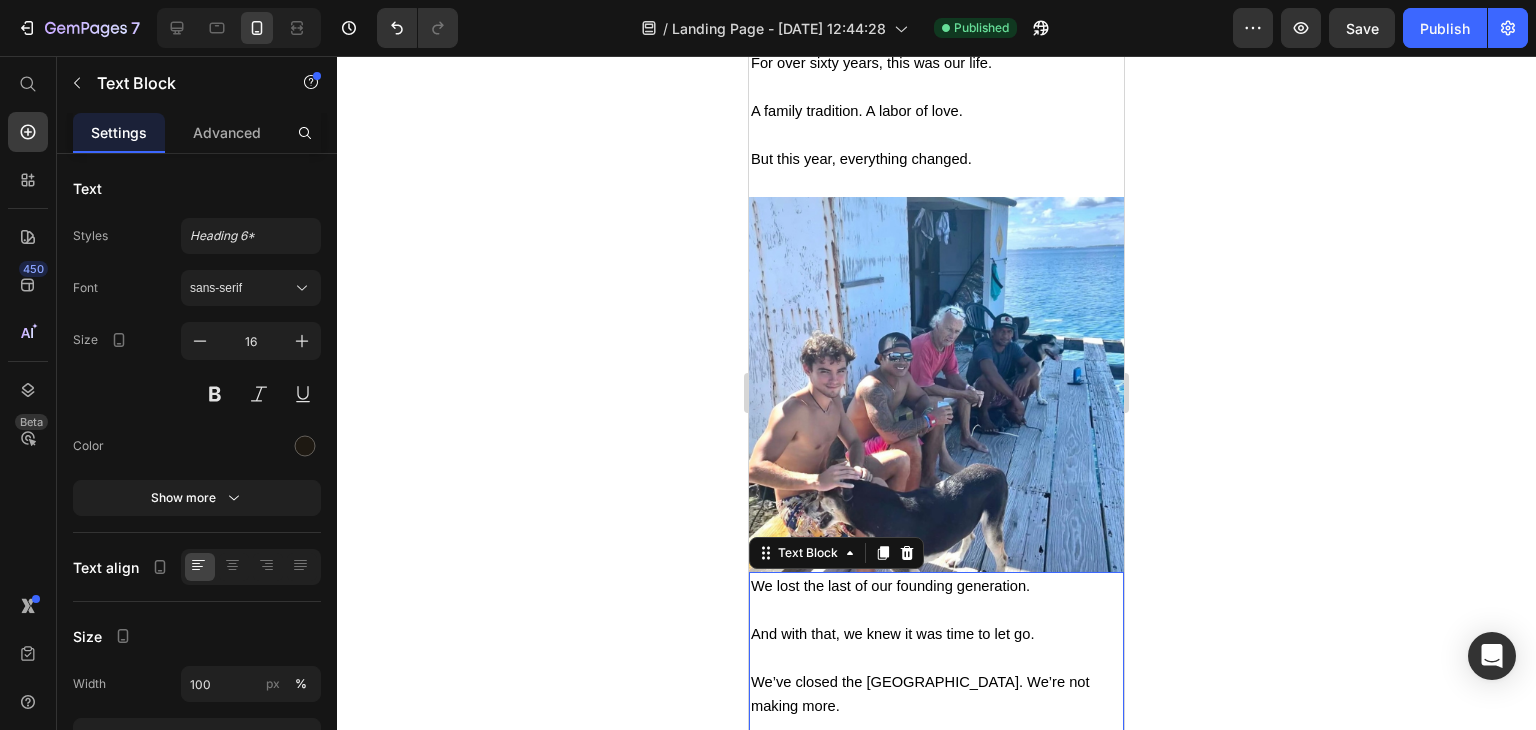 click on "We lost the last of our founding generation. And with that, we knew it was time to let go." at bounding box center [936, 622] 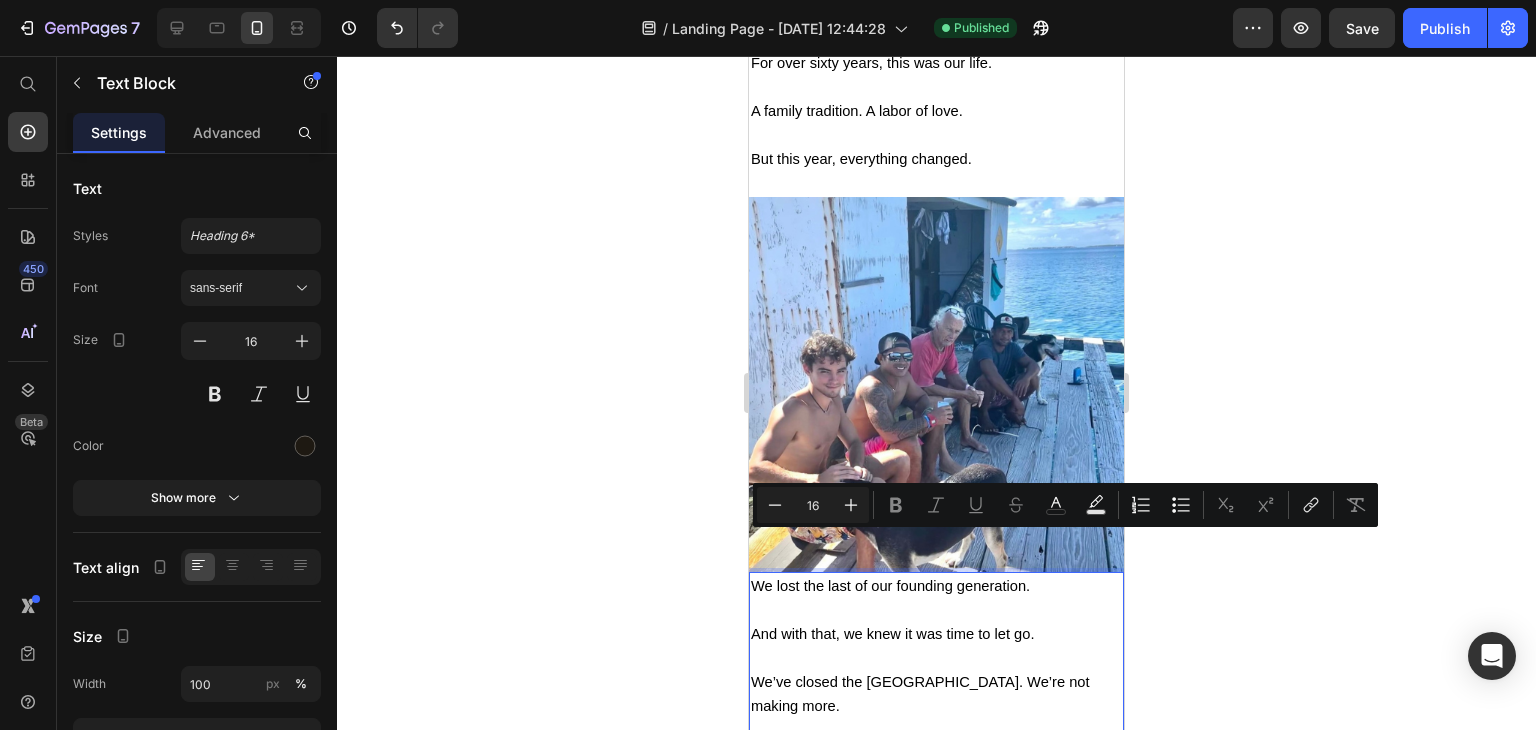 type on "11" 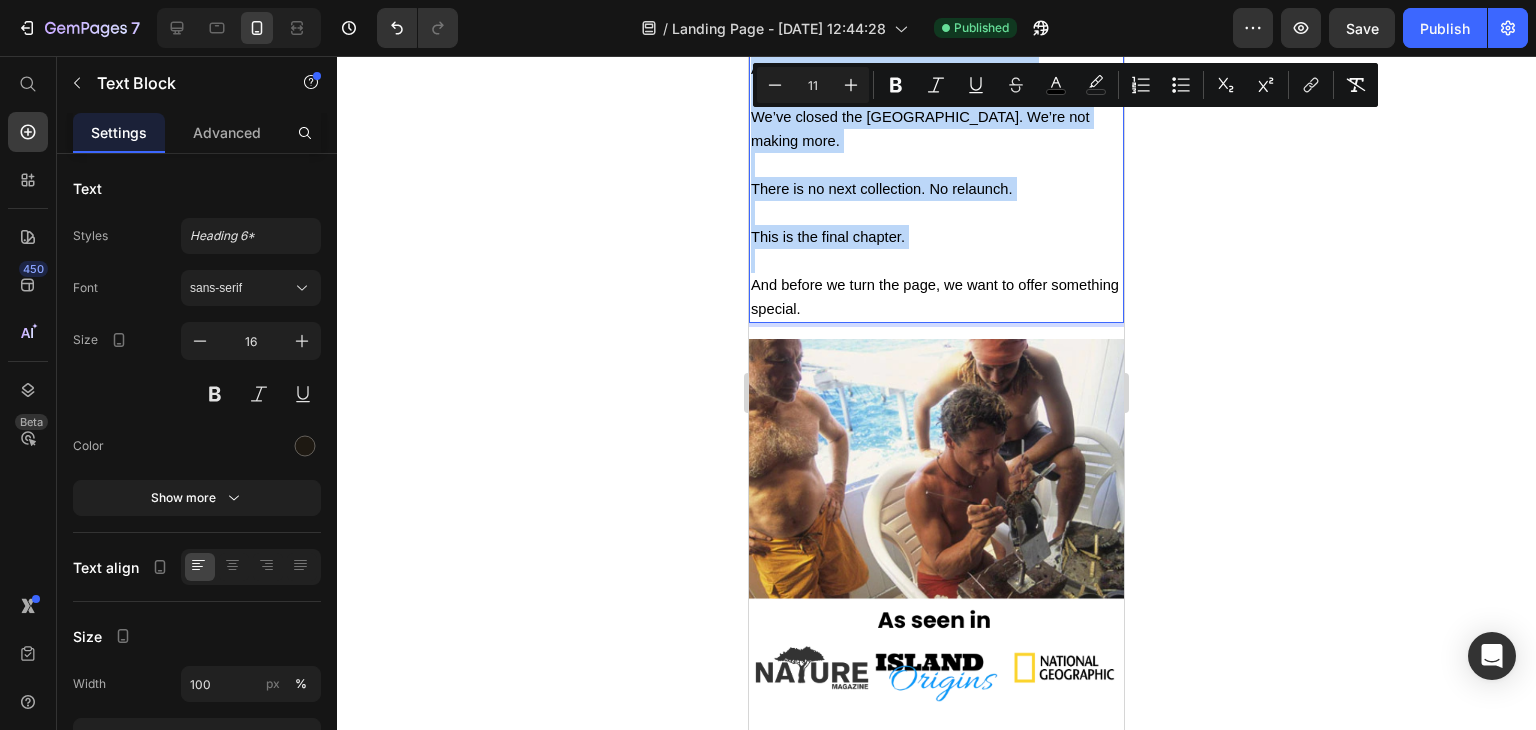 scroll, scrollTop: 2600, scrollLeft: 0, axis: vertical 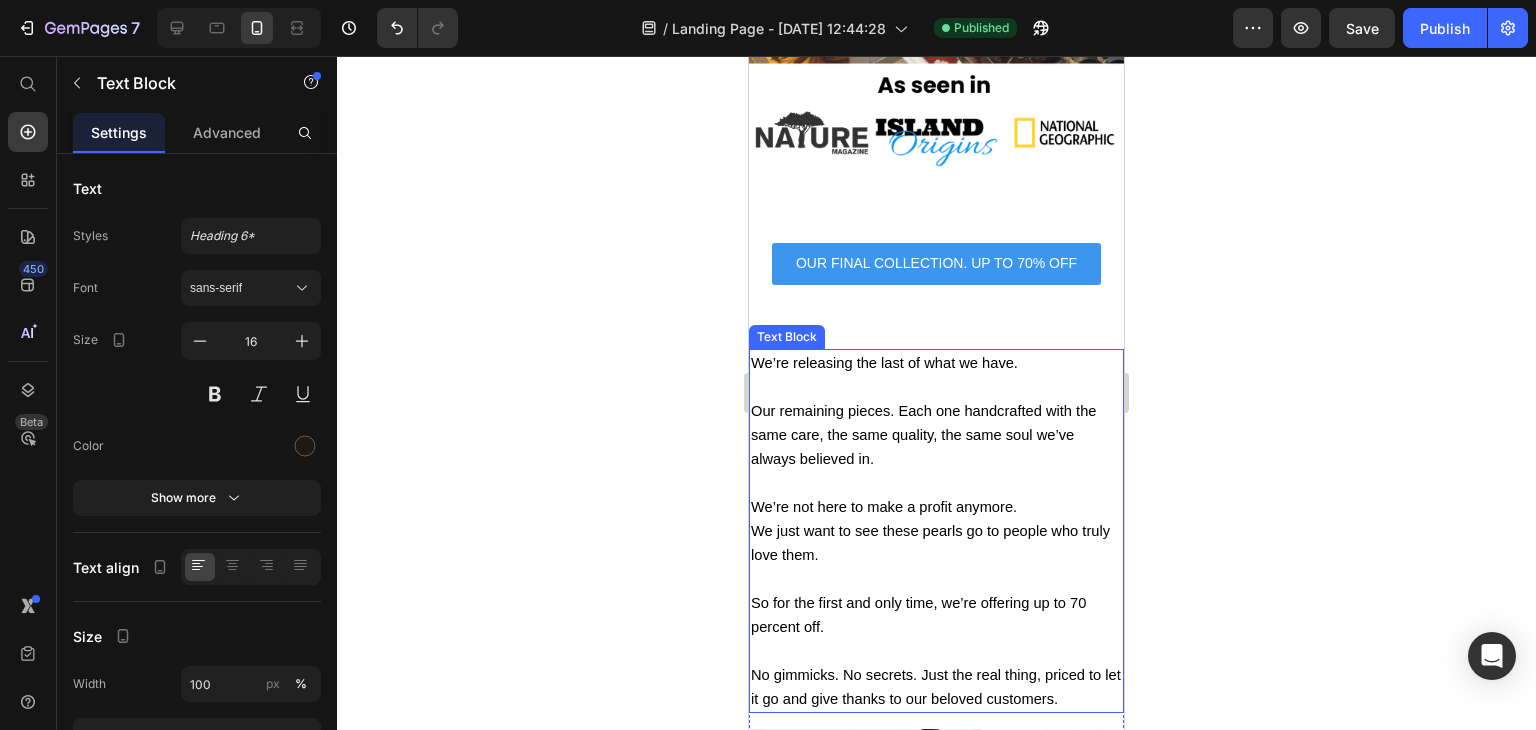 click on "We’re releasing the last of what we have. Our remaining pieces. Each one handcrafted with the same care, the same quality, the same soul we’ve always believed in." at bounding box center (936, 423) 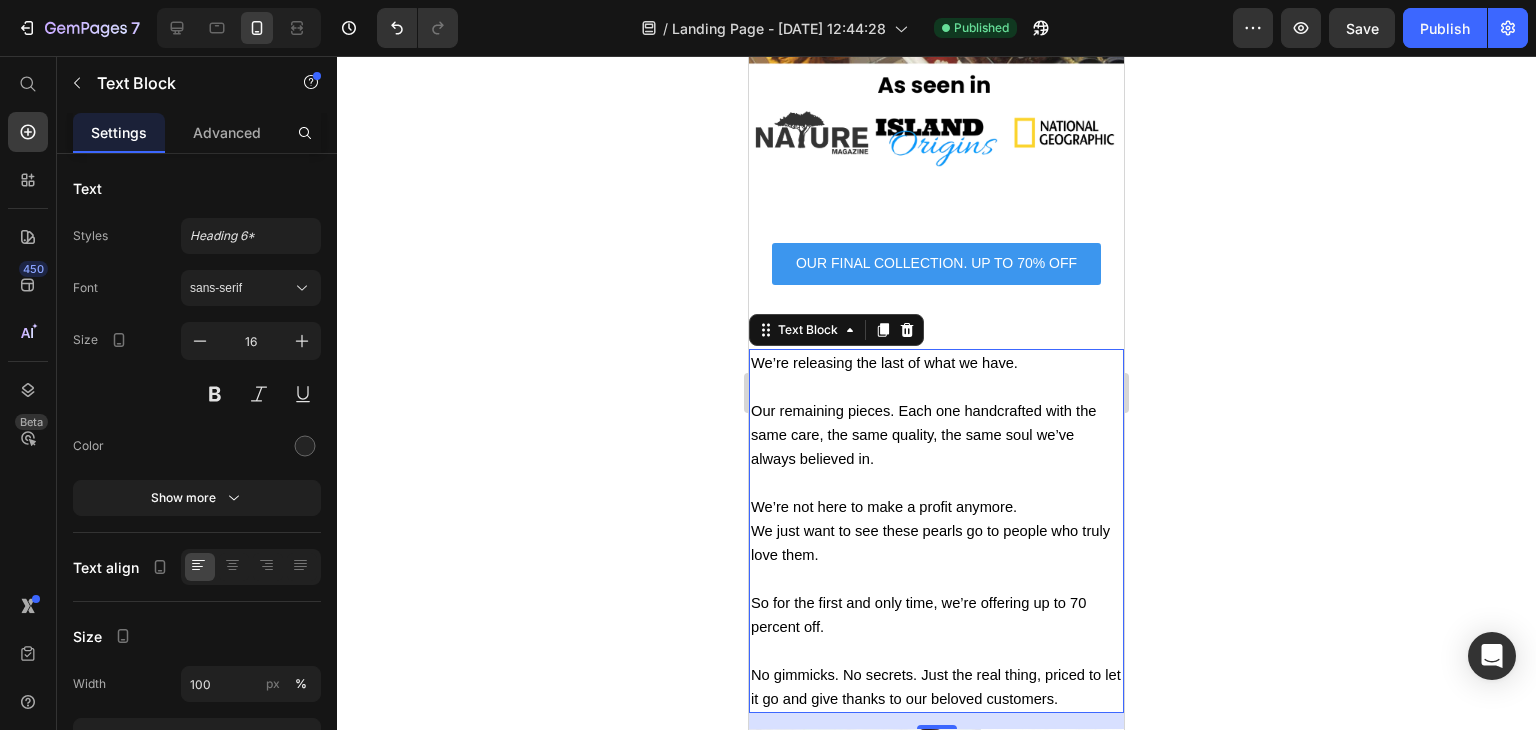 click on "Our remaining pieces. Each one handcrafted with the same care, the same quality, the same soul we’ve always believed in." at bounding box center [923, 435] 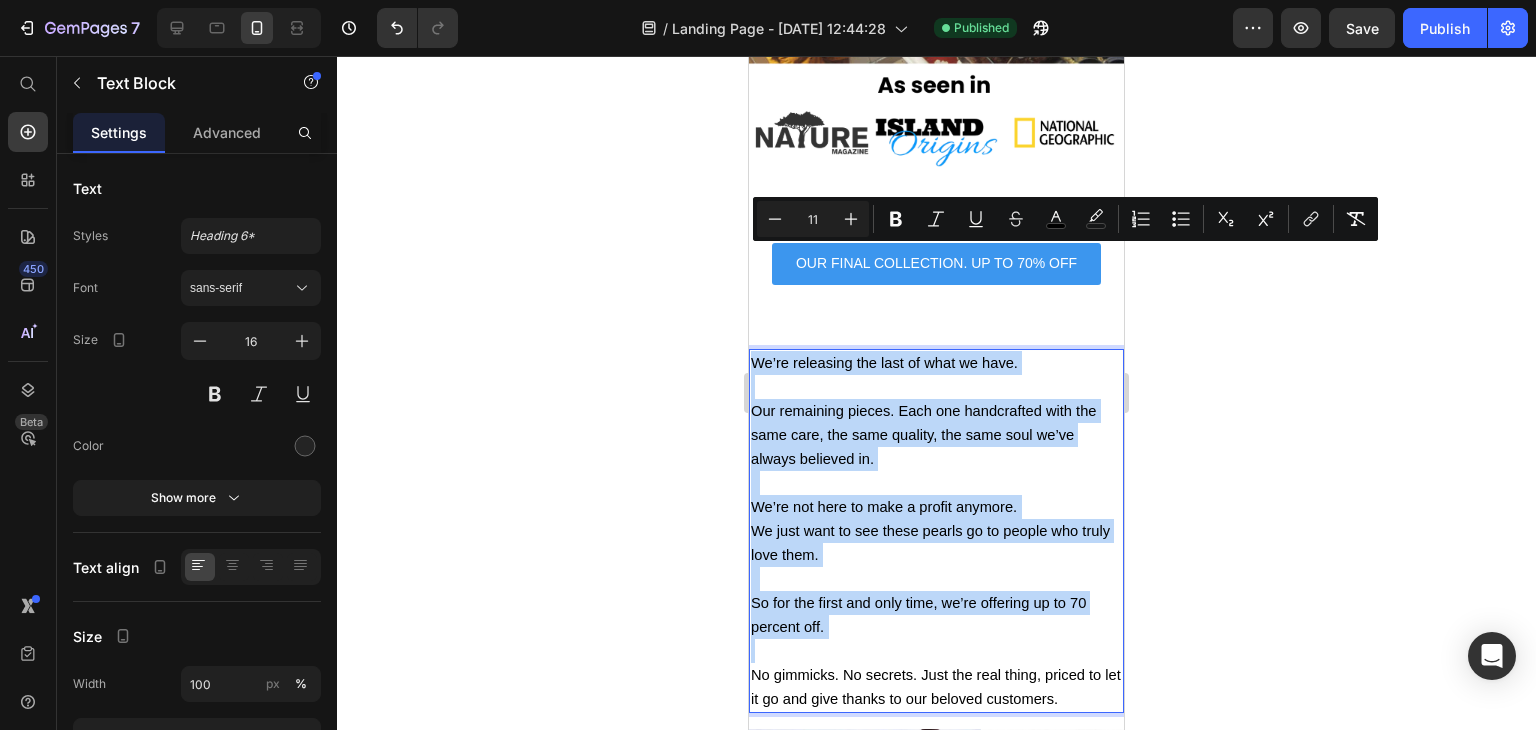 copy on "We’re releasing the last of what we have. Our remaining pieces. Each one handcrafted with the same care, the same quality, the same soul we’ve always believed in.   We’re not here to make a profit anymore. We just want to see these pearls go to people who truly love them.   So for the first and only time, we’re offering up to 70 percent off." 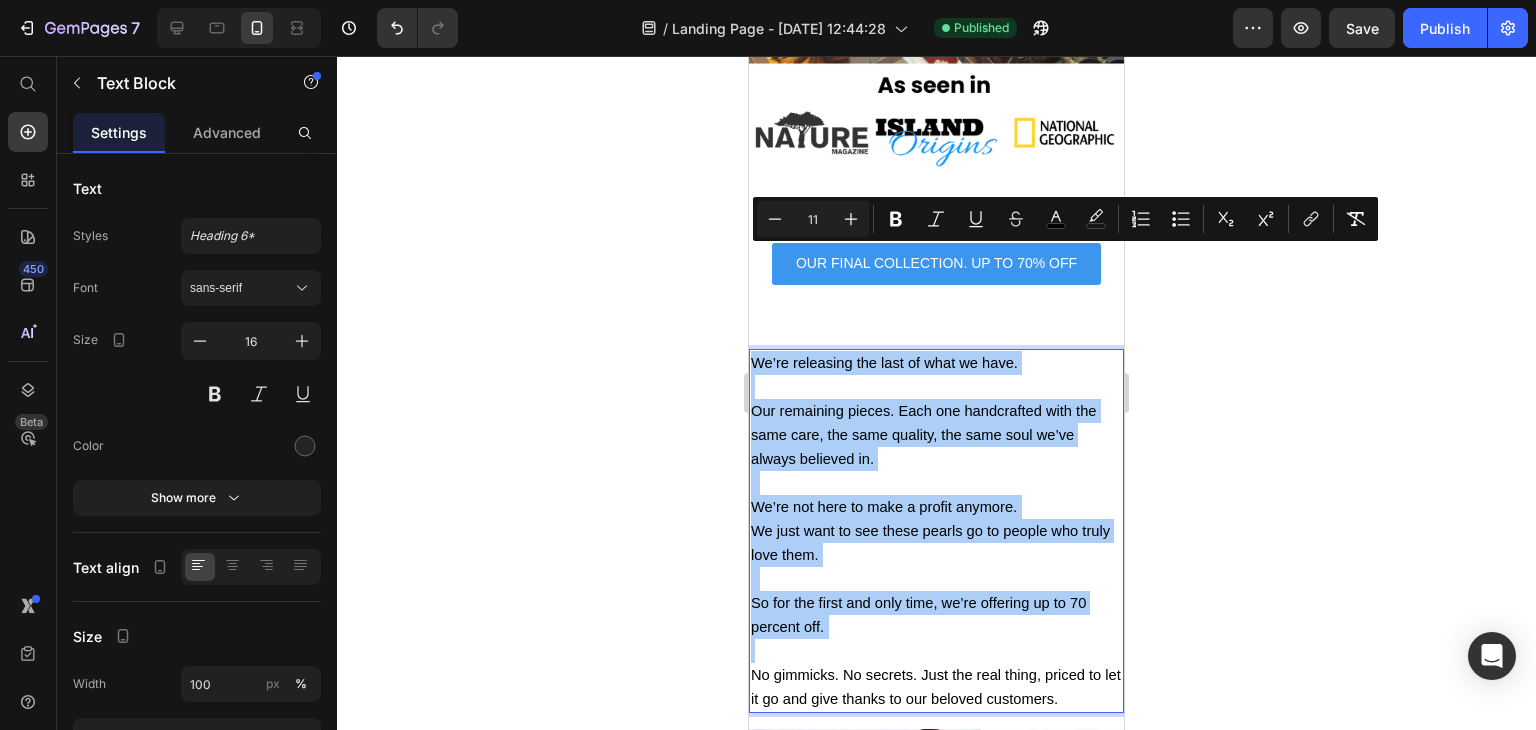 click 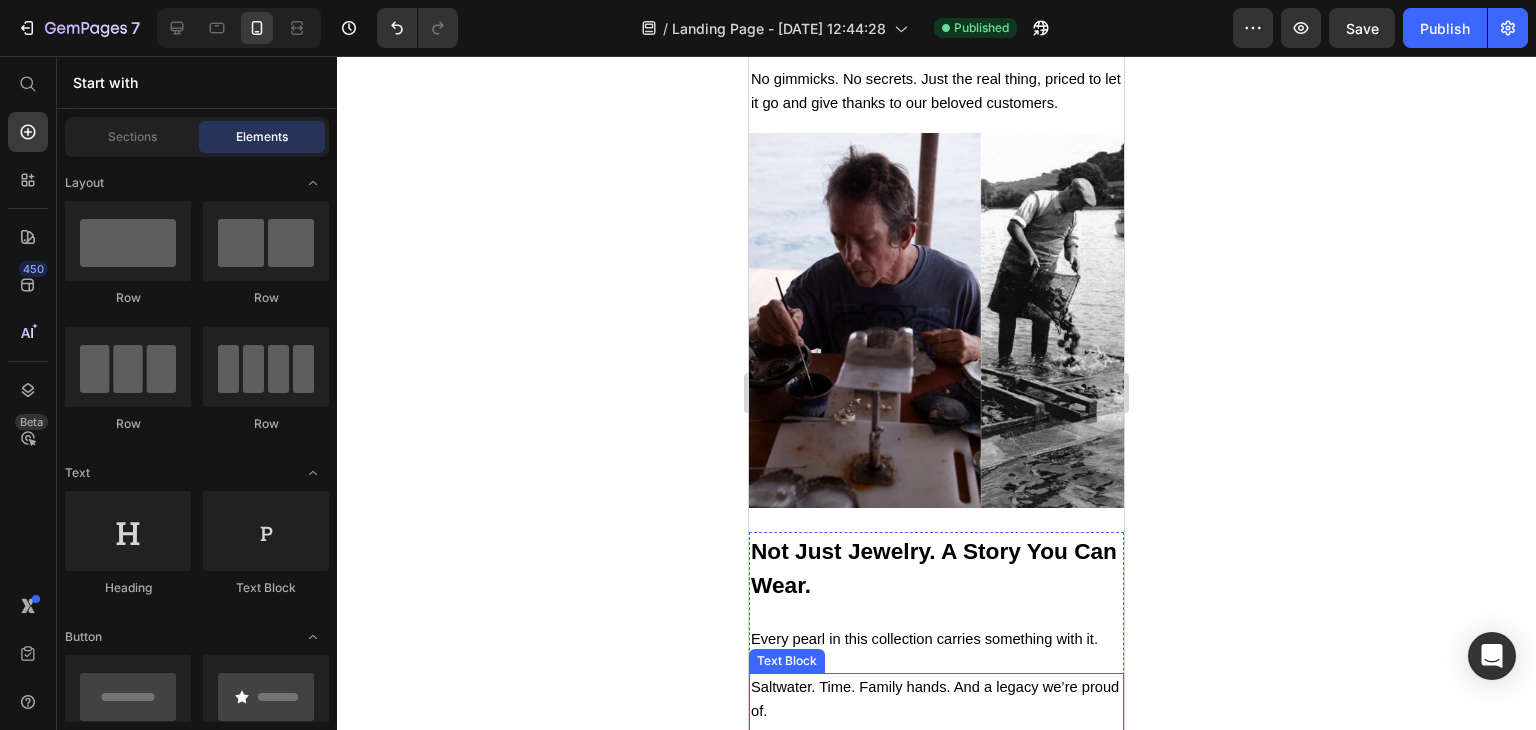 scroll, scrollTop: 3700, scrollLeft: 0, axis: vertical 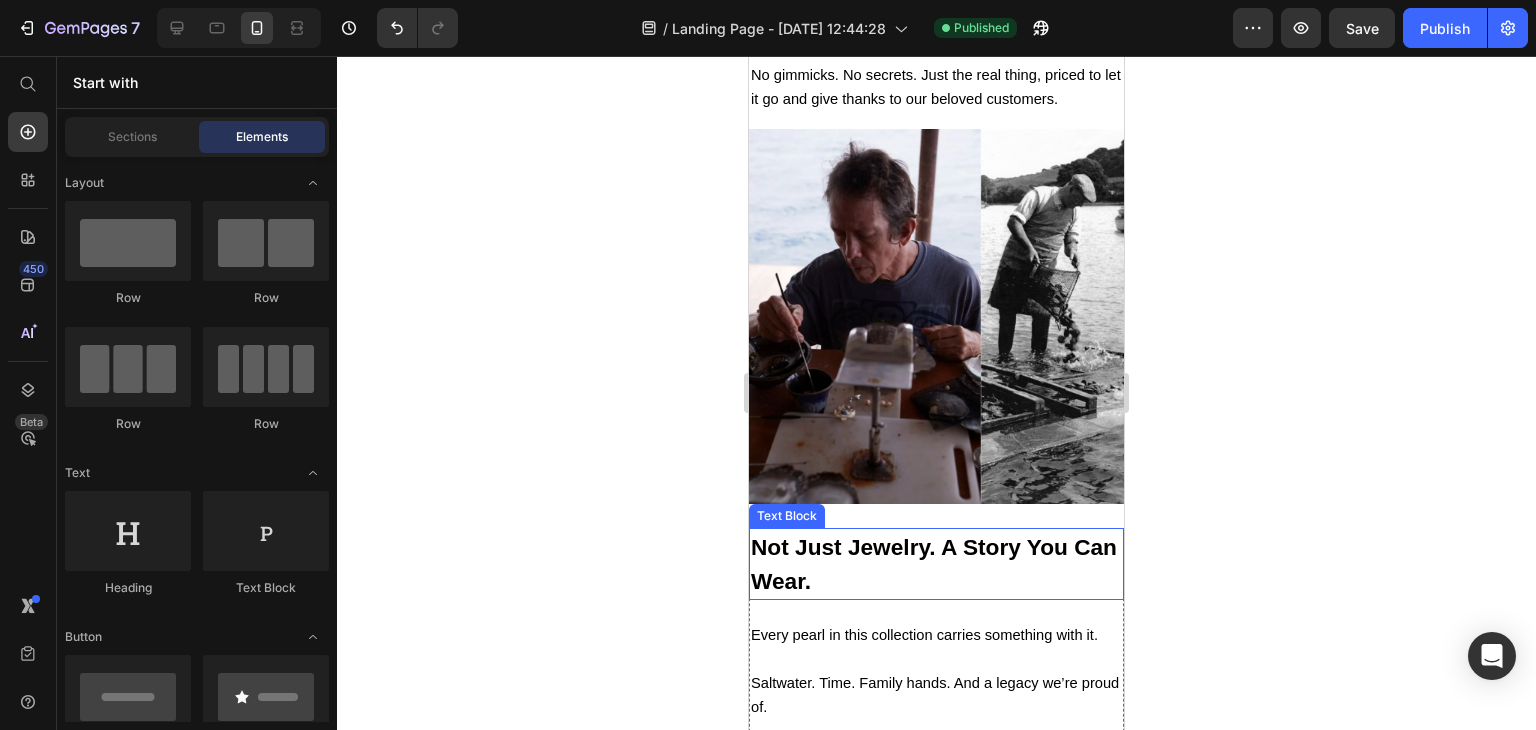 click on "Not Just Jewelry. A Story You Can Wear." at bounding box center [936, 564] 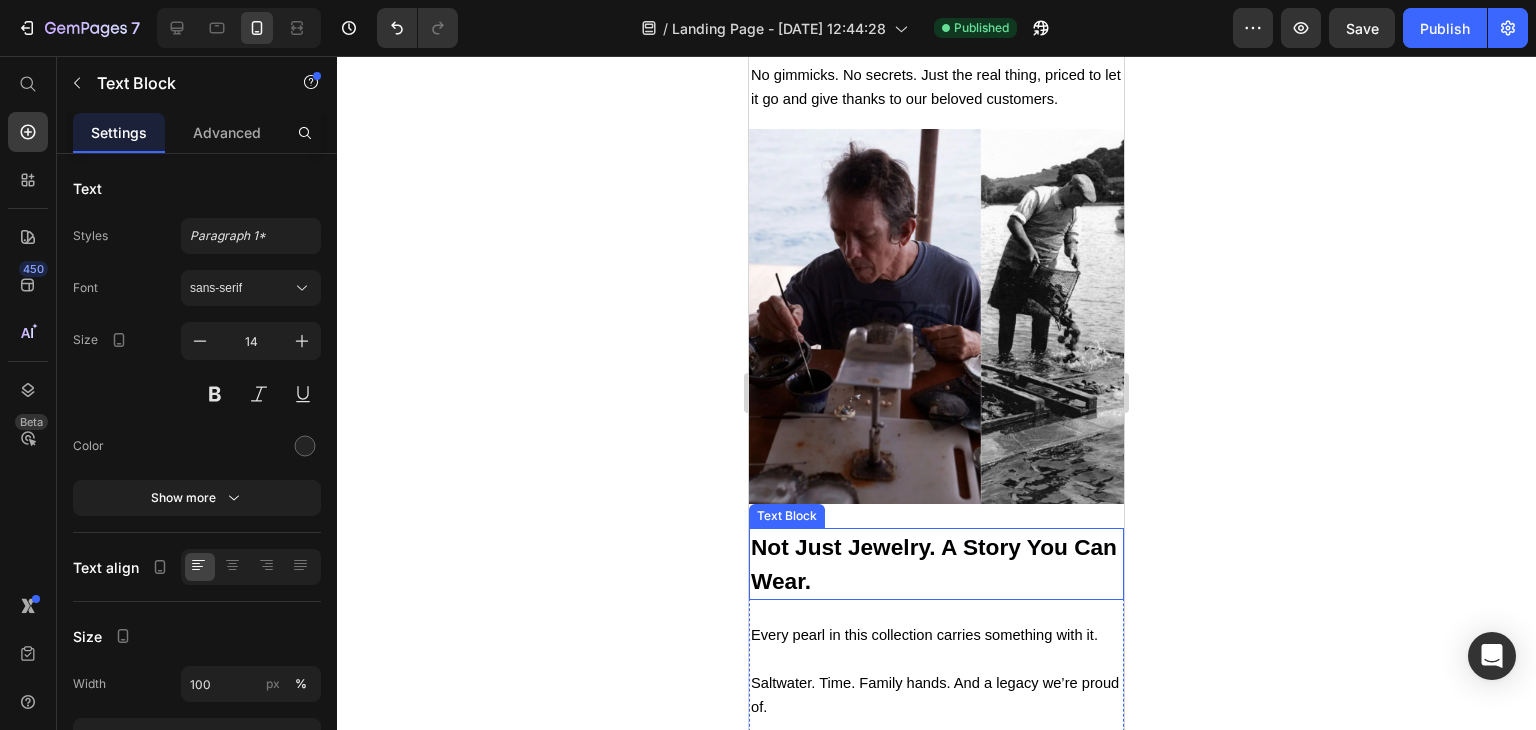 click on "Not Just Jewelry. A Story You Can Wear." at bounding box center (936, 564) 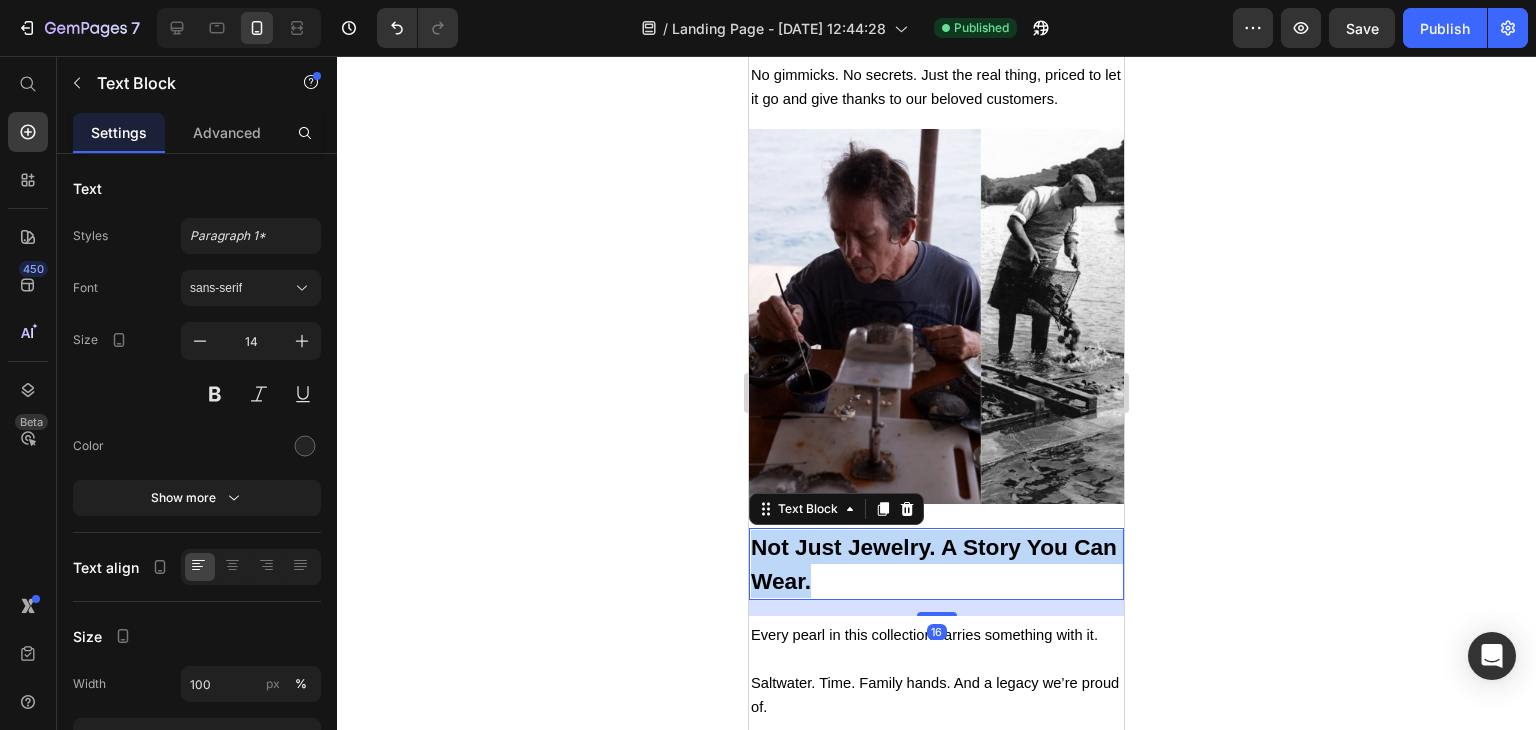 click on "Not Just Jewelry. A Story You Can Wear." at bounding box center (936, 564) 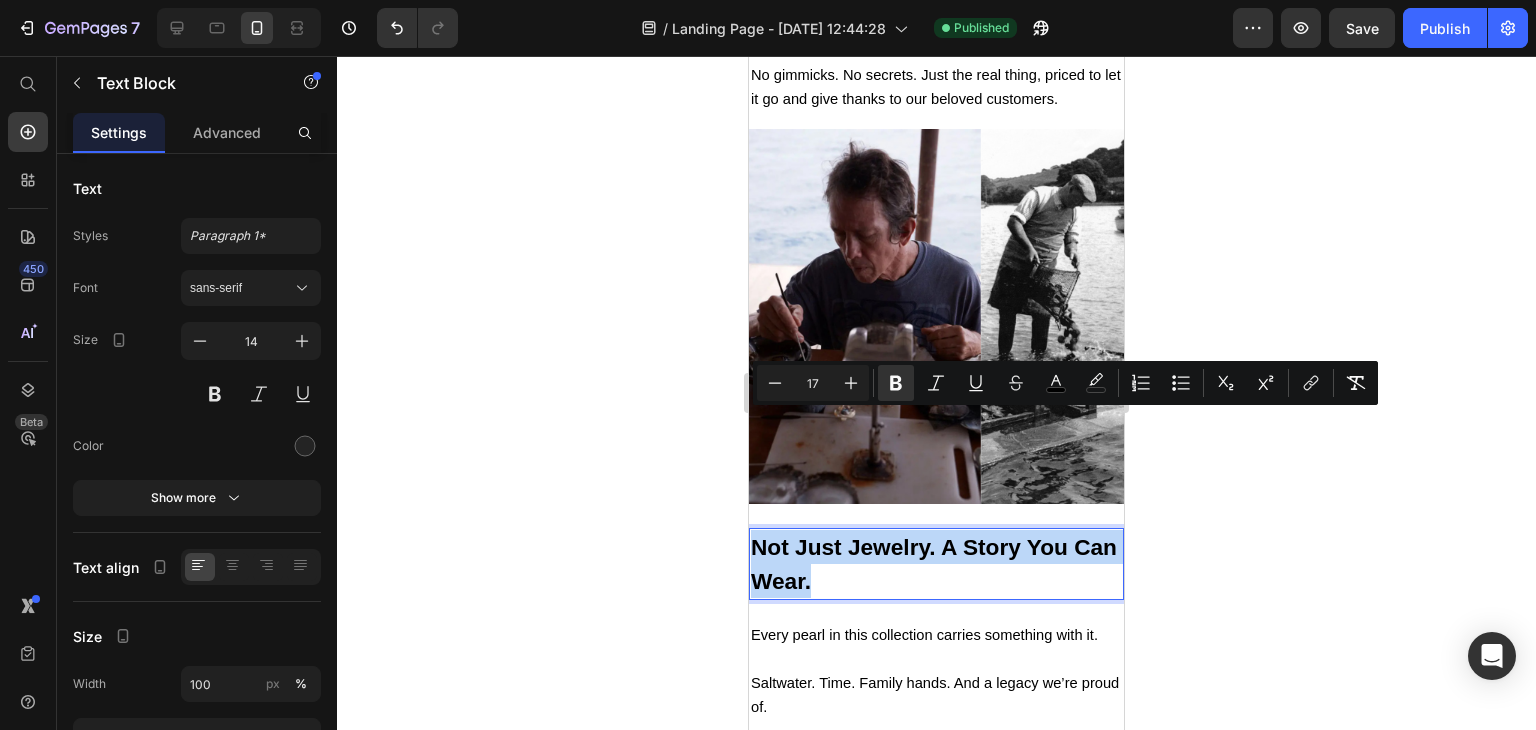 copy on "Not Just Jewelry. A Story You Can Wear." 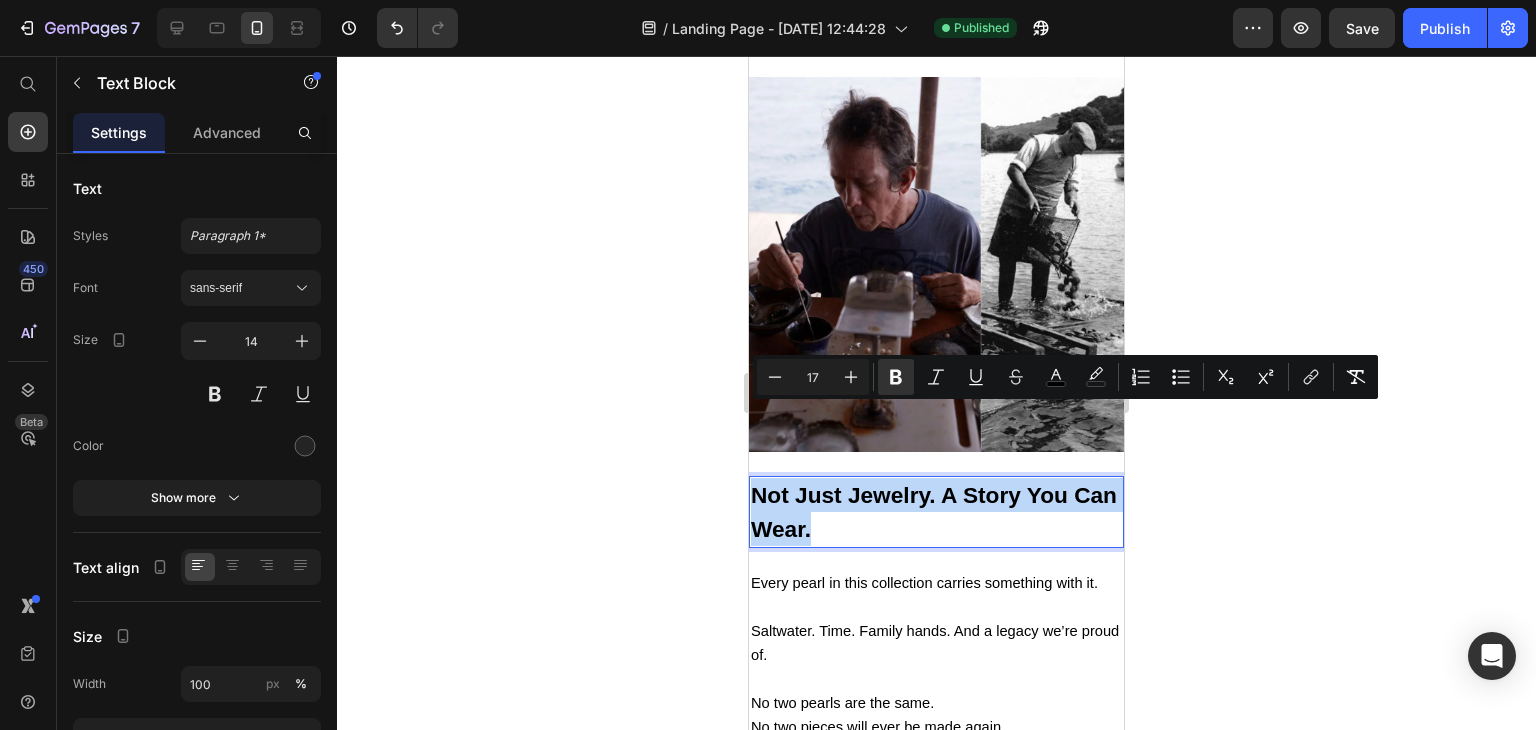 scroll, scrollTop: 3800, scrollLeft: 0, axis: vertical 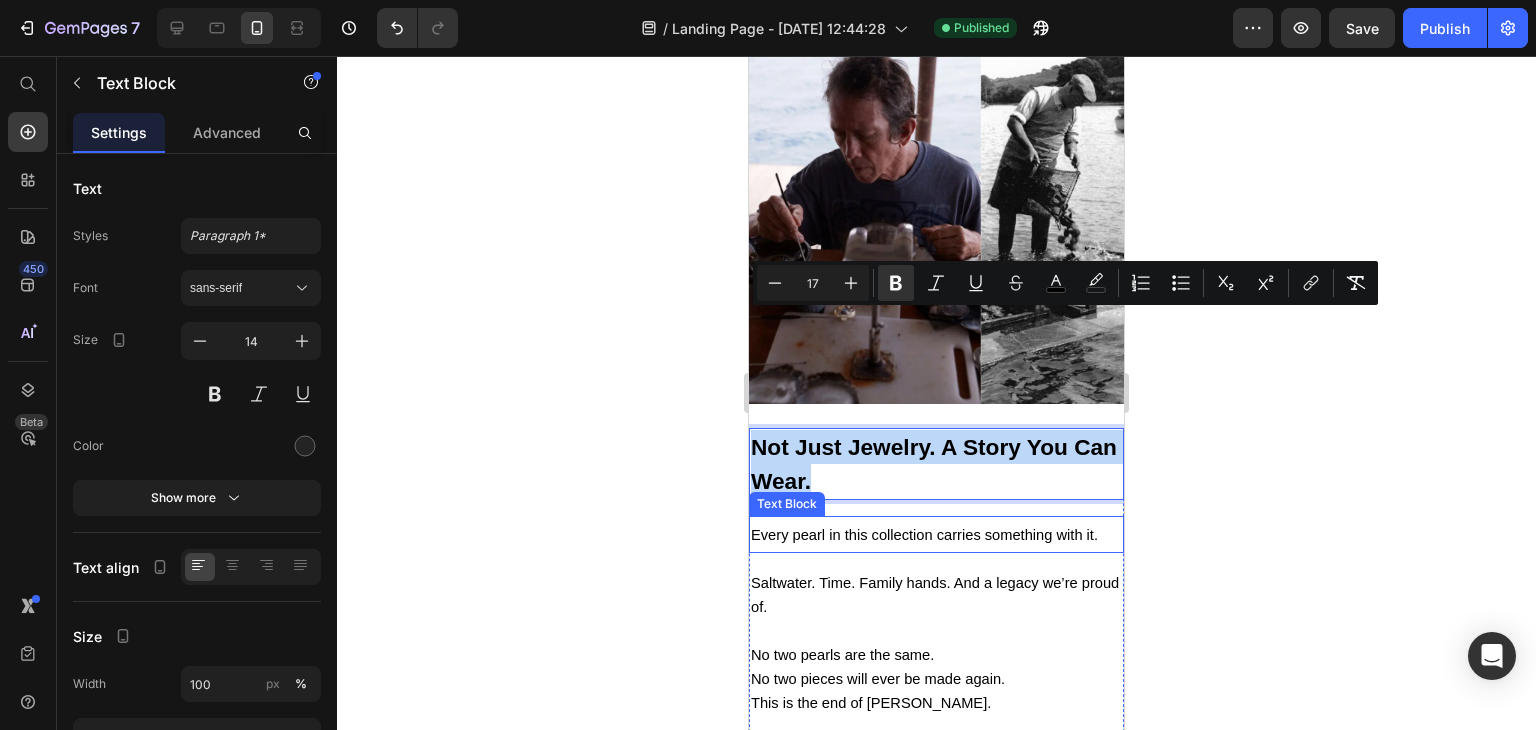 click on "Every pearl in this collection carries something with it." at bounding box center [924, 535] 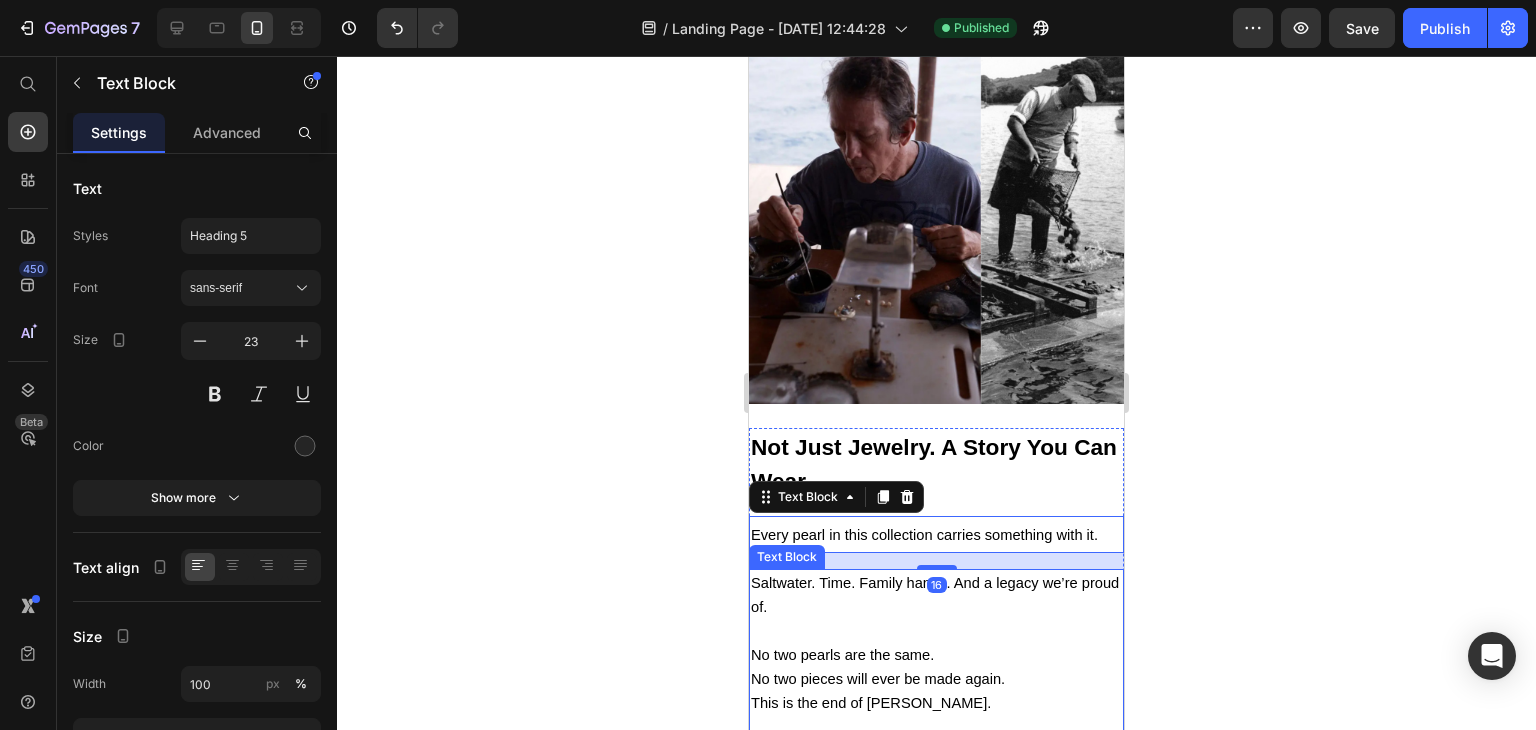 click on "Saltwater. Time. Family hands. And a legacy we’re proud of." at bounding box center [936, 607] 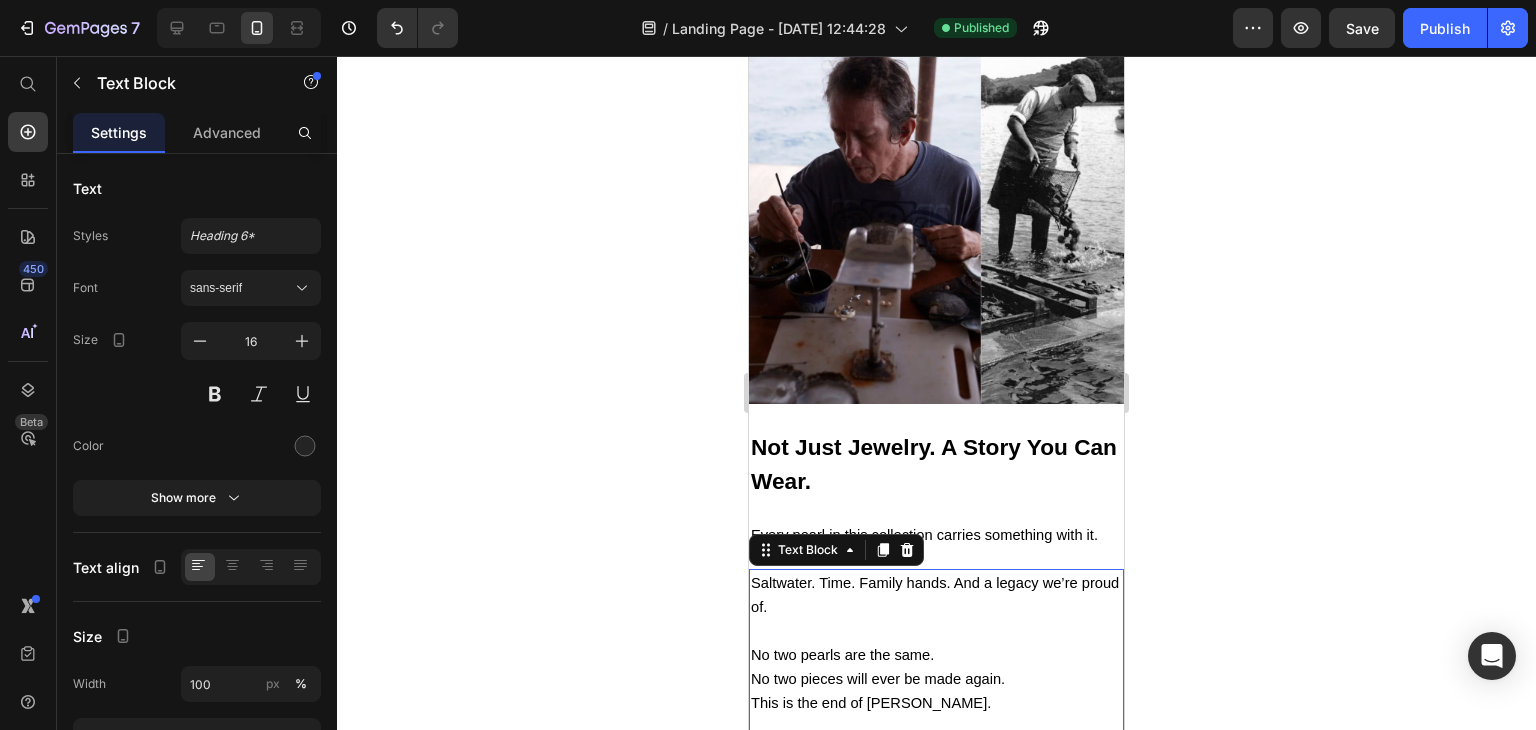 click on "Saltwater. Time. Family hands. And a legacy we’re proud of." at bounding box center [936, 607] 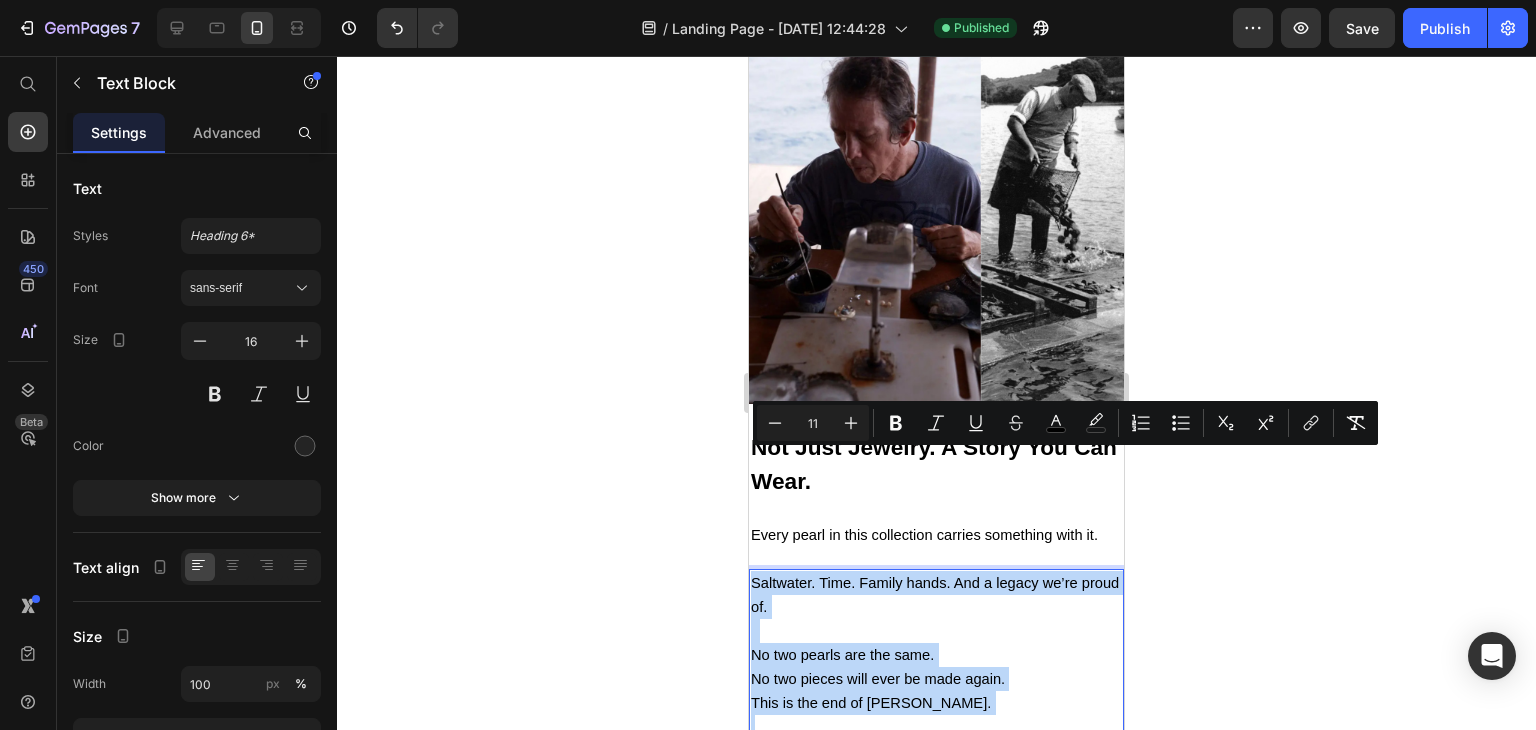 copy on "Saltwater. Time. Family hands. And a legacy we’re proud of.   No two pearls are the same. No two pieces will ever be made again. This is the end of Mahina Pearls. And it means more than we can put into words. If you’ve ever wanted to own something rare, something real, something that holds a story within it this is your moment.   Shop the Final Collection [DATE]" 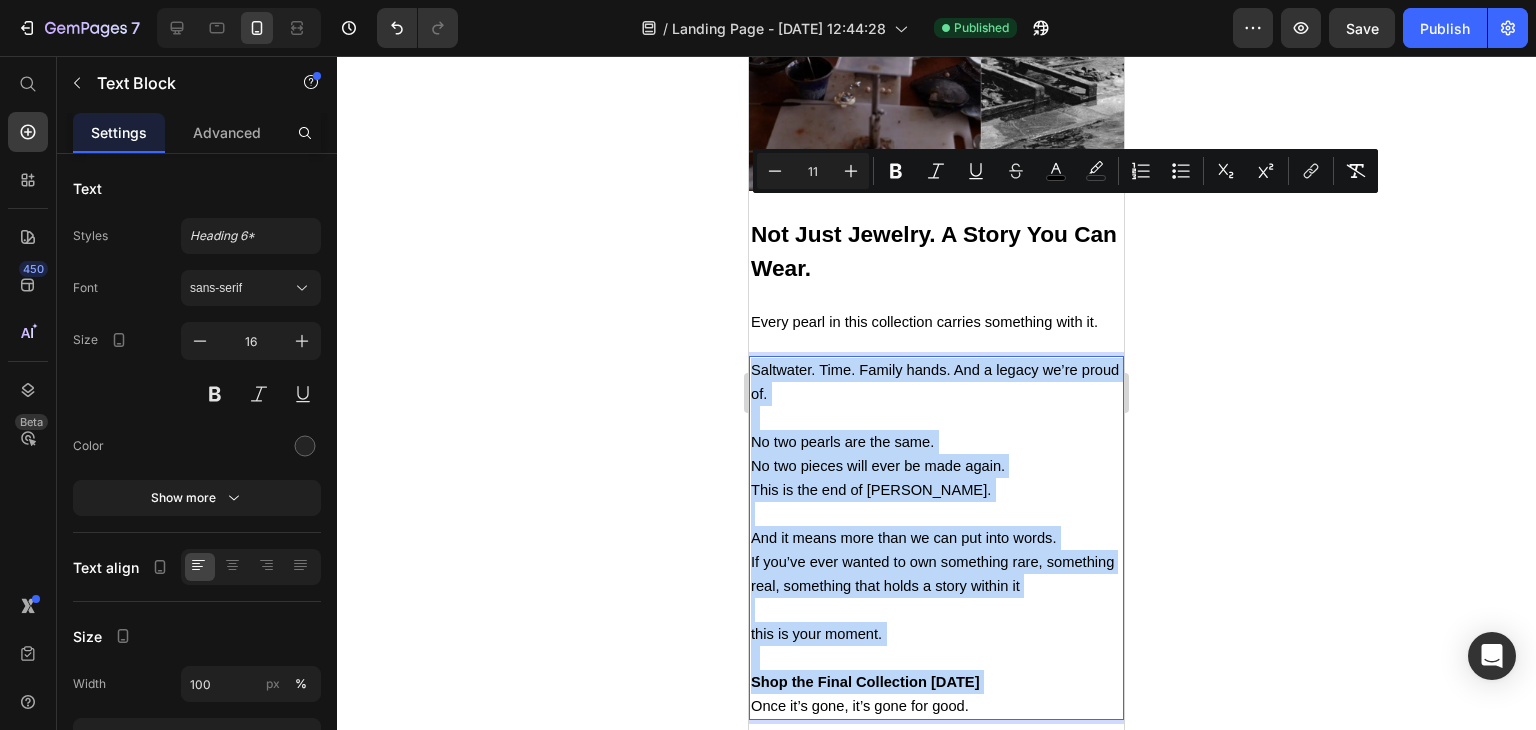 scroll, scrollTop: 4100, scrollLeft: 0, axis: vertical 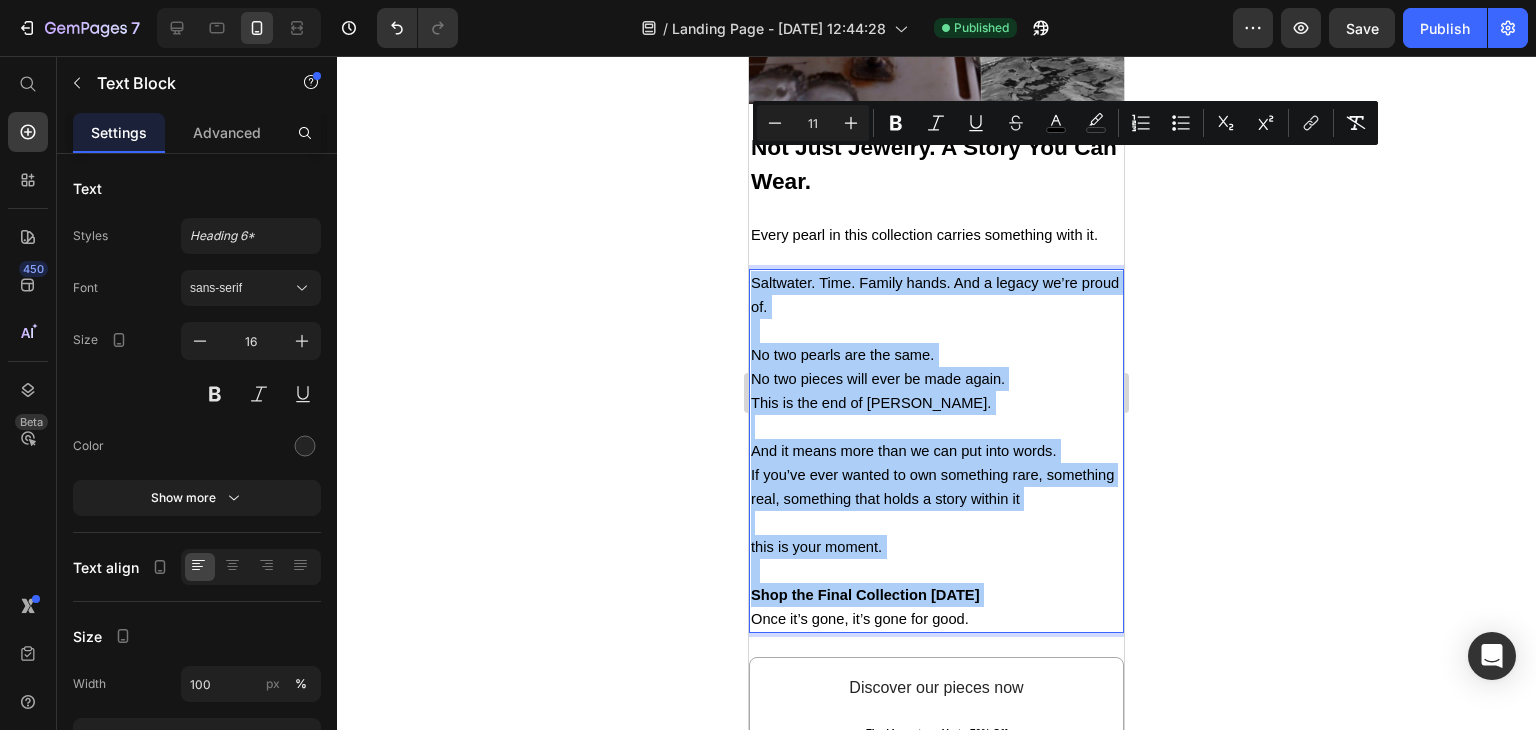 click 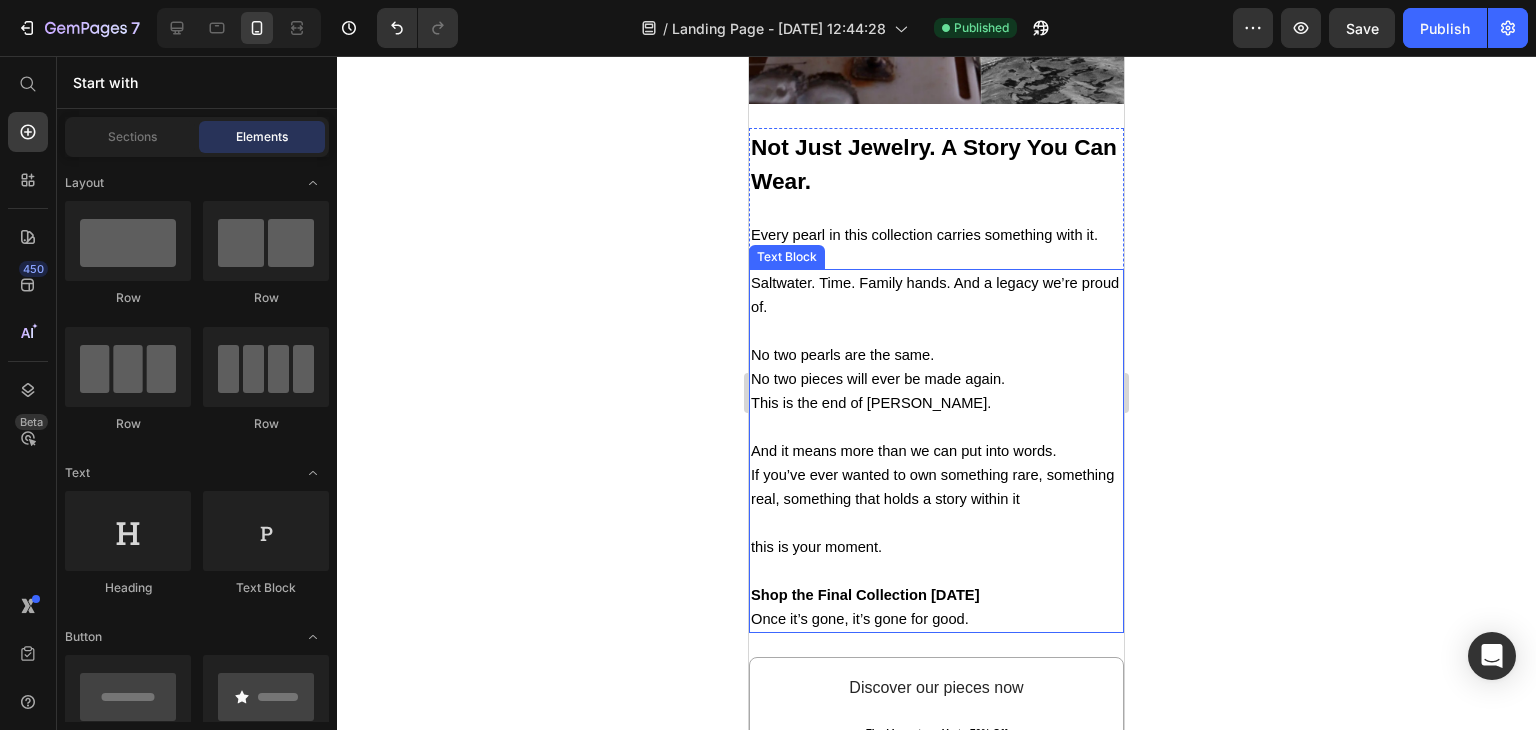 click on "This is the end of [PERSON_NAME]. And it means more than we can put into words." at bounding box center [936, 427] 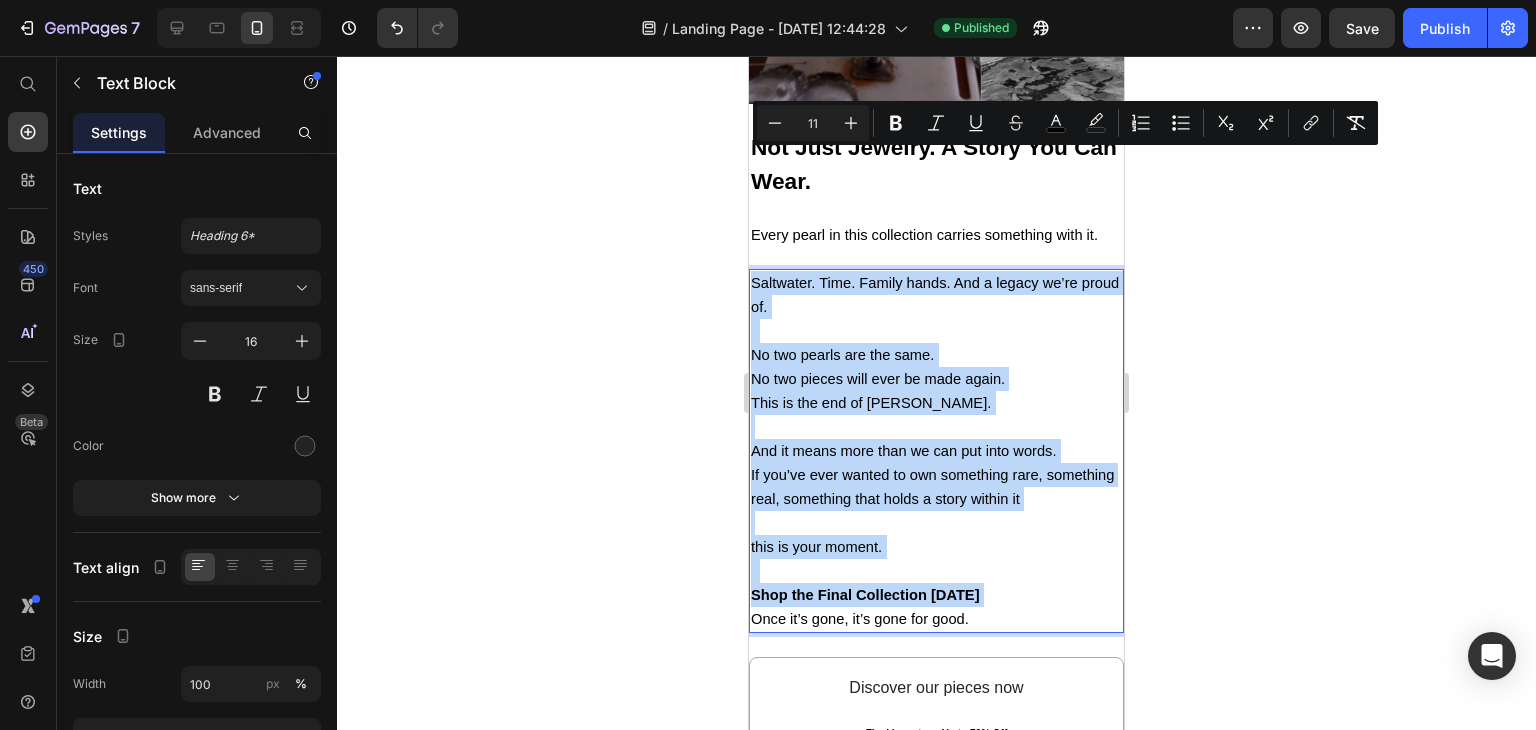 copy on "Saltwater. Time. Family hands. And a legacy we’re proud of.   No two pearls are the same. No two pieces will ever be made again. This is the end of Mahina Pearls. ⁠⁠⁠⁠⁠⁠⁠ And it means more than we can put into words. If you’ve ever wanted to own something rare, something real, something that holds a story within it this is your moment.   Shop the Final Collection [DATE]" 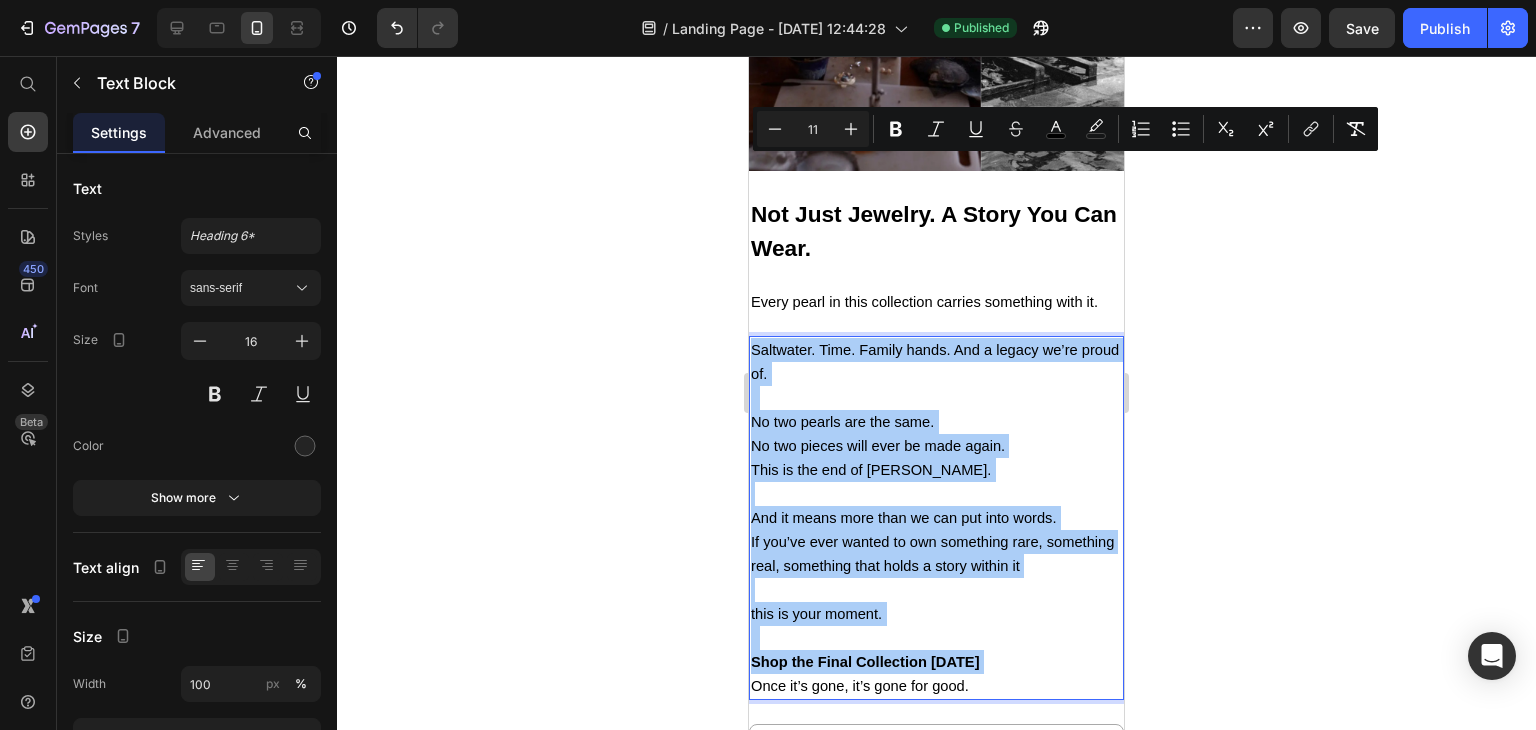 scroll, scrollTop: 4000, scrollLeft: 0, axis: vertical 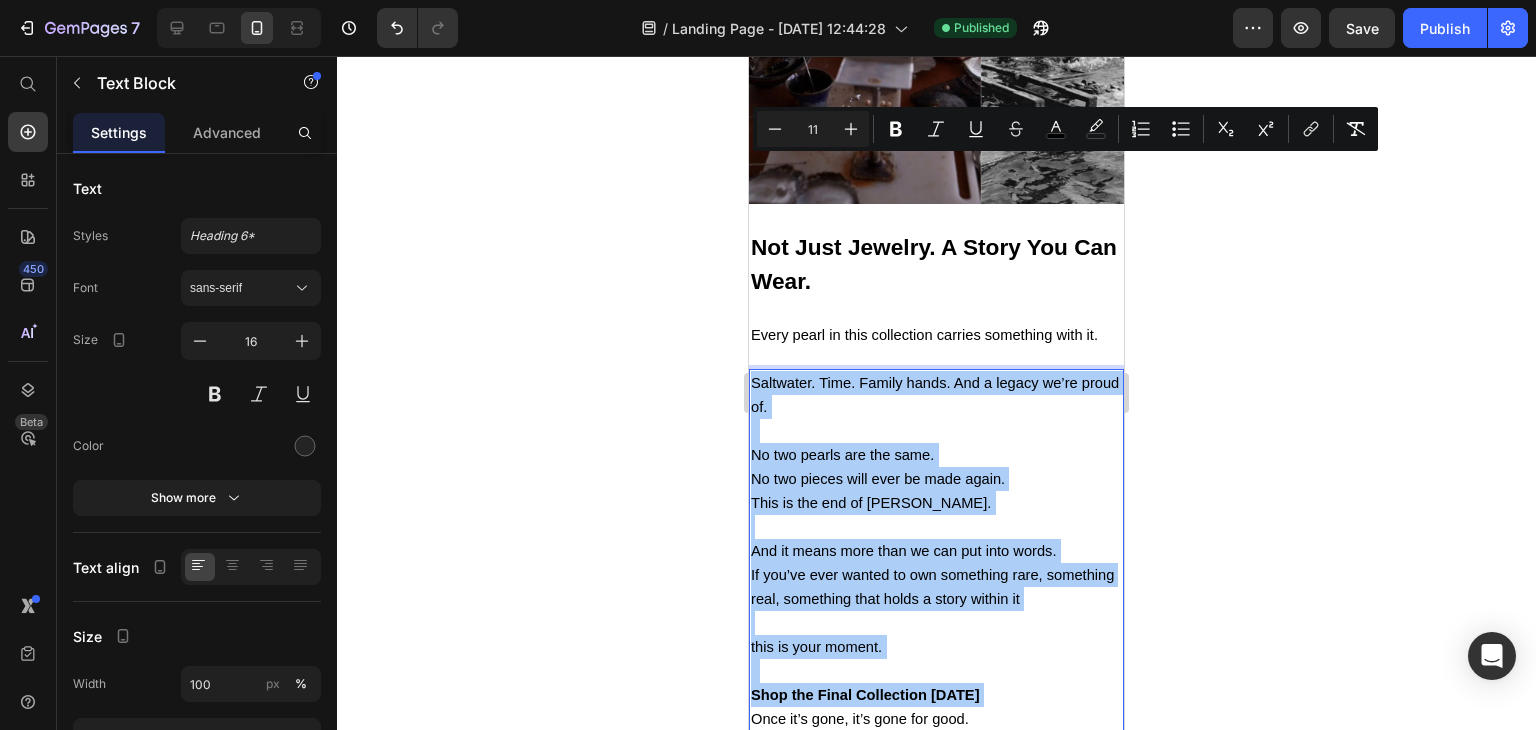 click 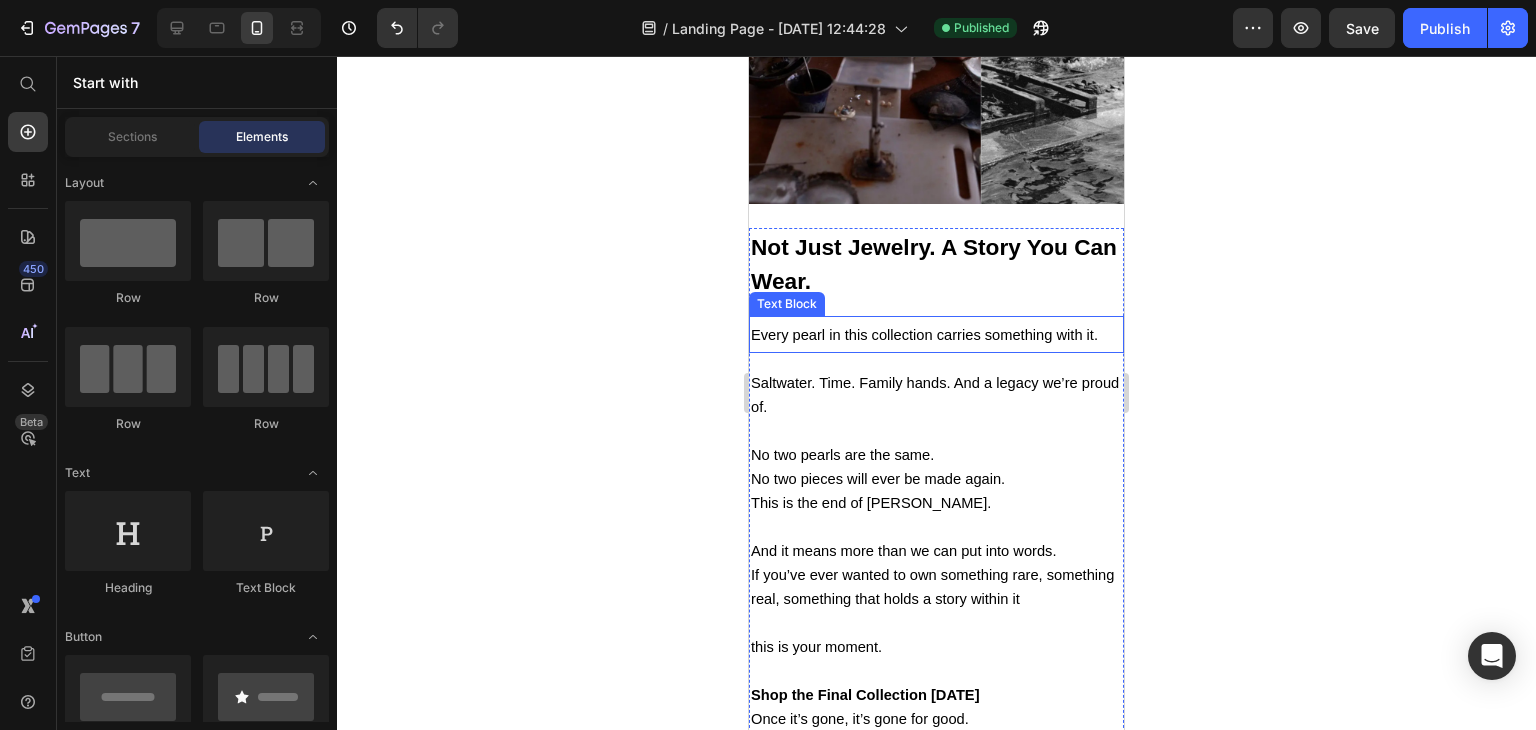 click on "Every pearl in this collection carries something with it." at bounding box center (924, 335) 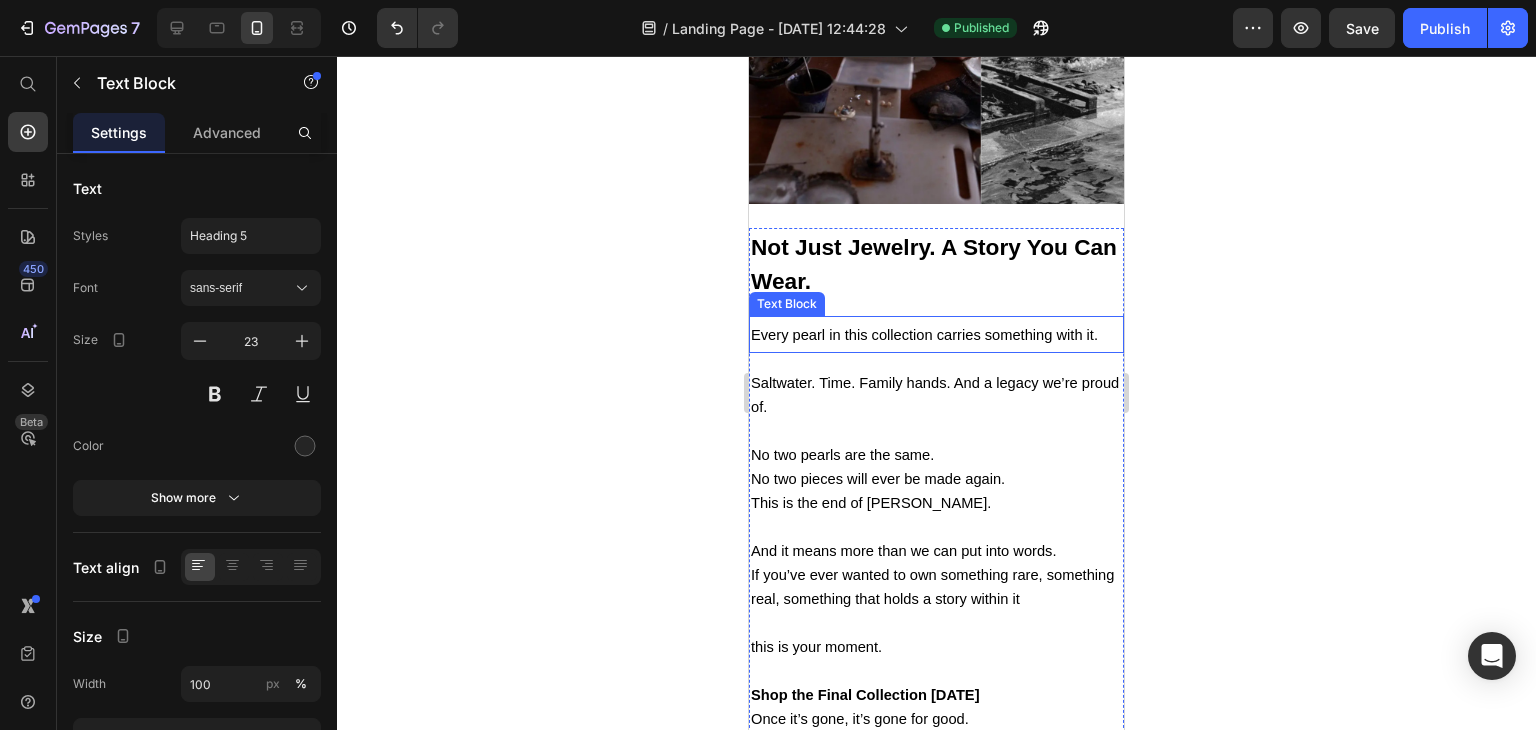 click on "Every pearl in this collection carries something with it." at bounding box center (924, 335) 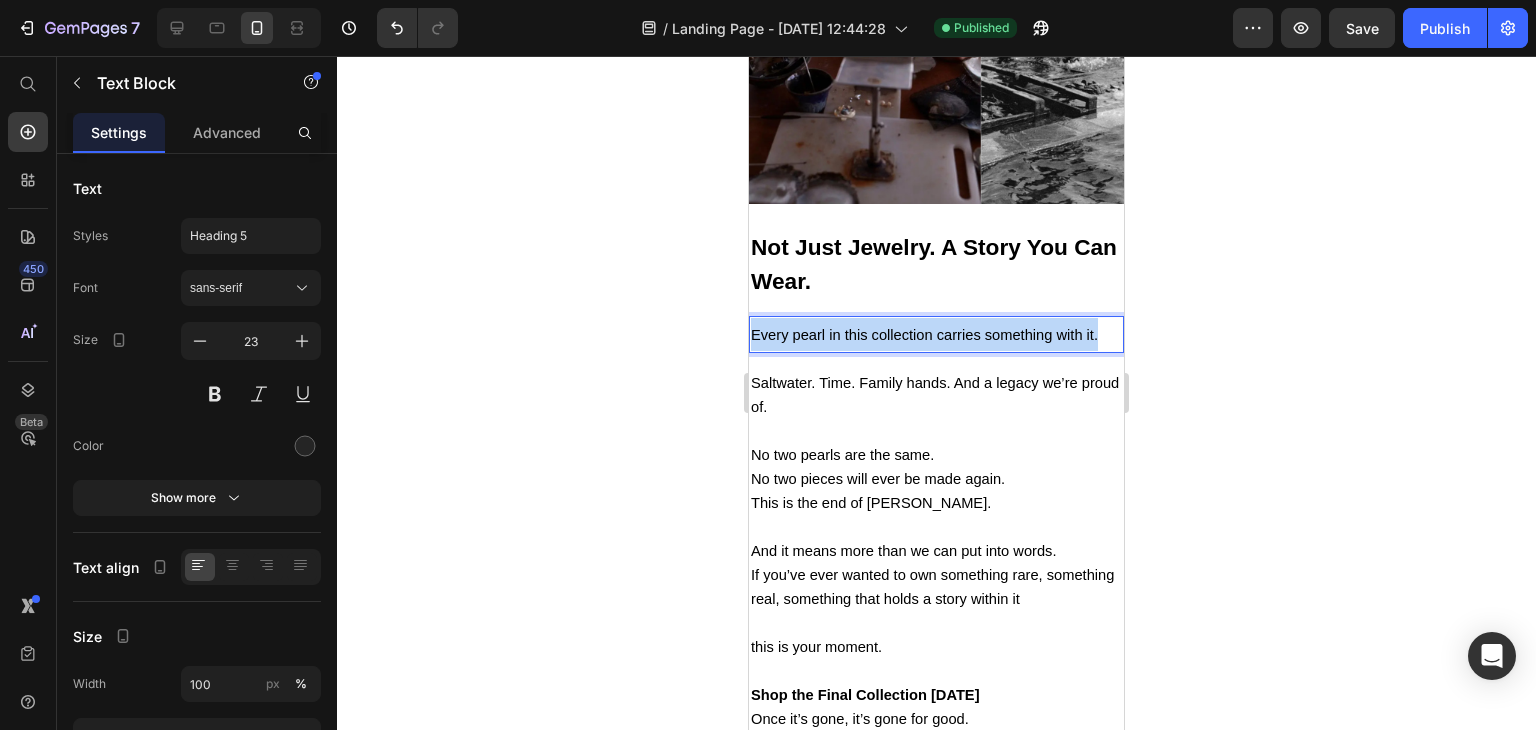 click on "Every pearl in this collection carries something with it." at bounding box center (924, 335) 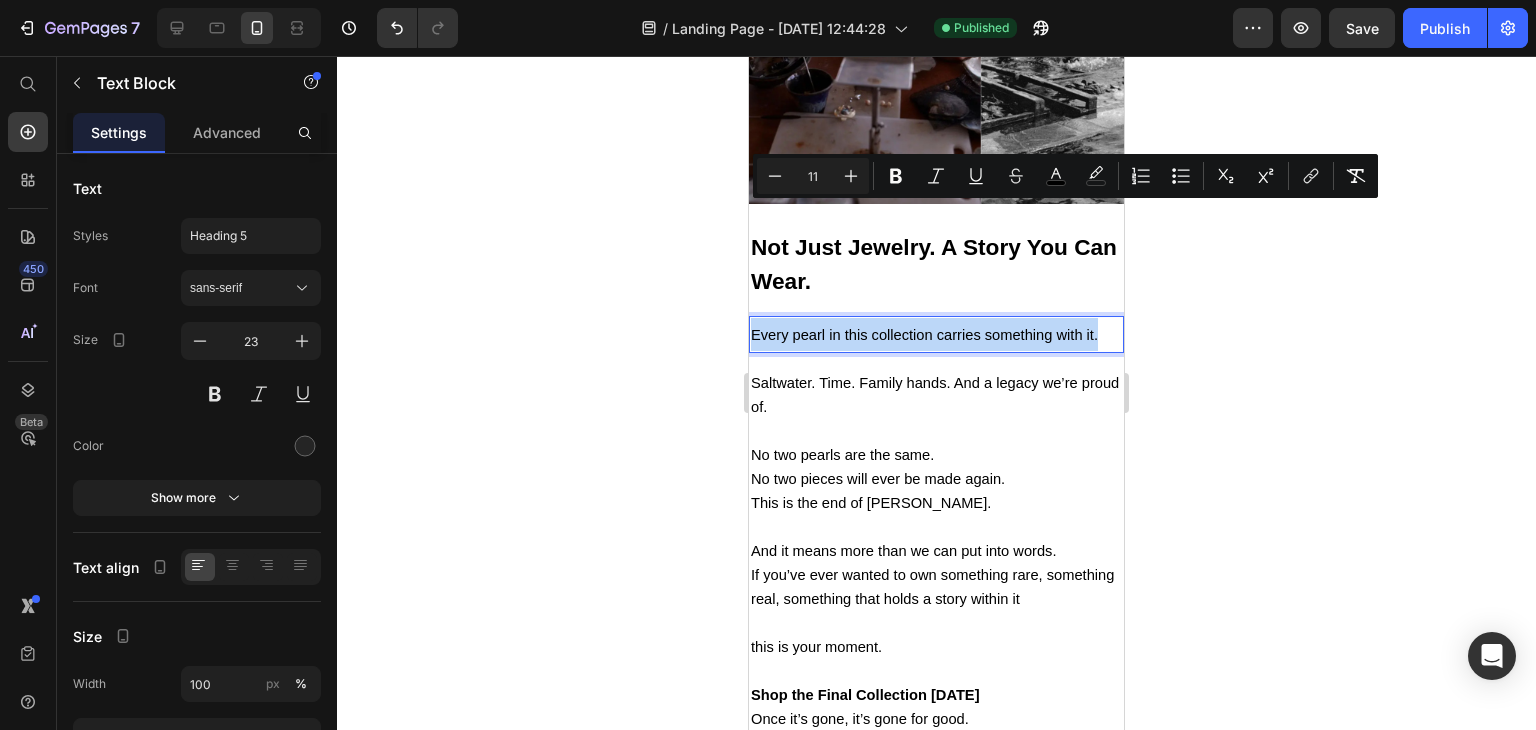 copy on "Every pearl in this collection carries something with it." 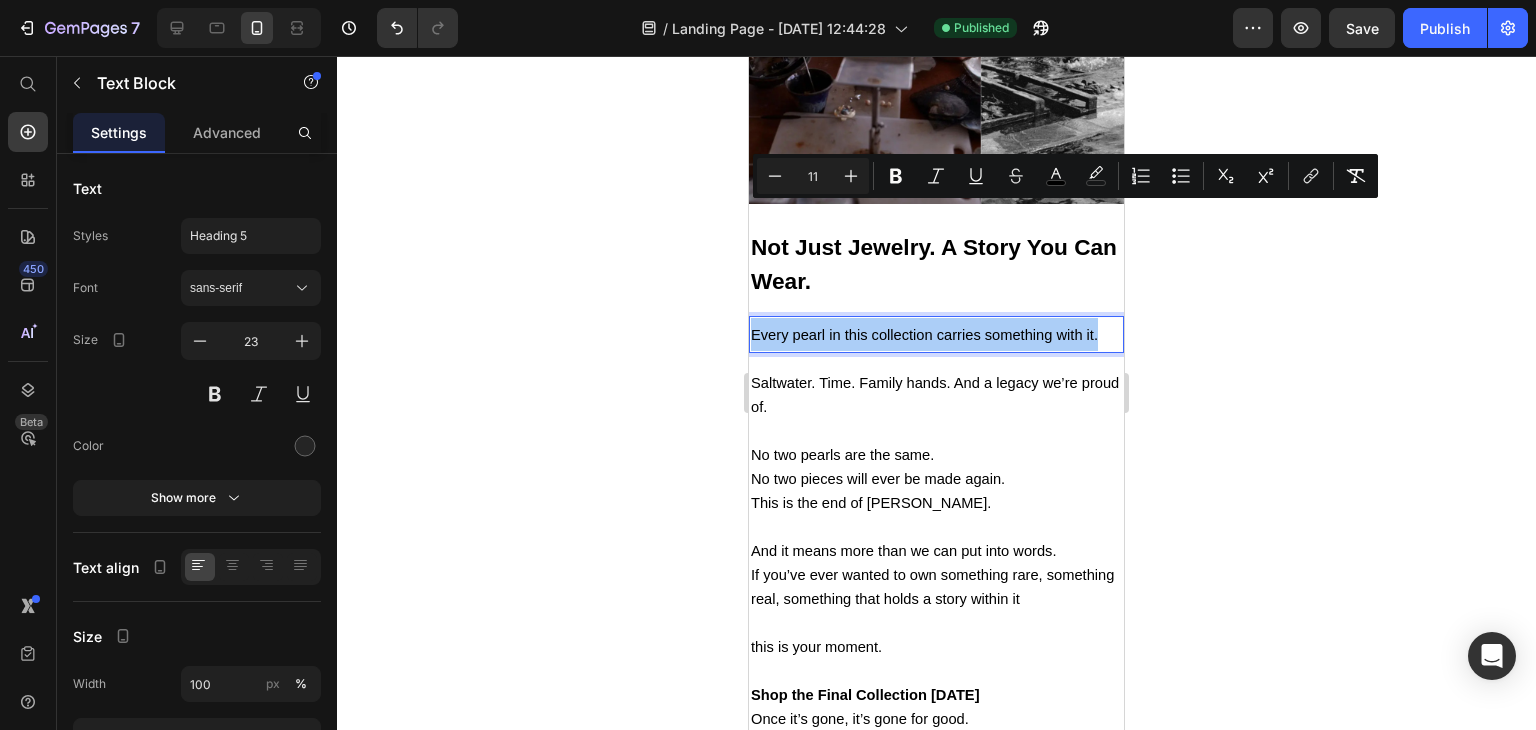 click 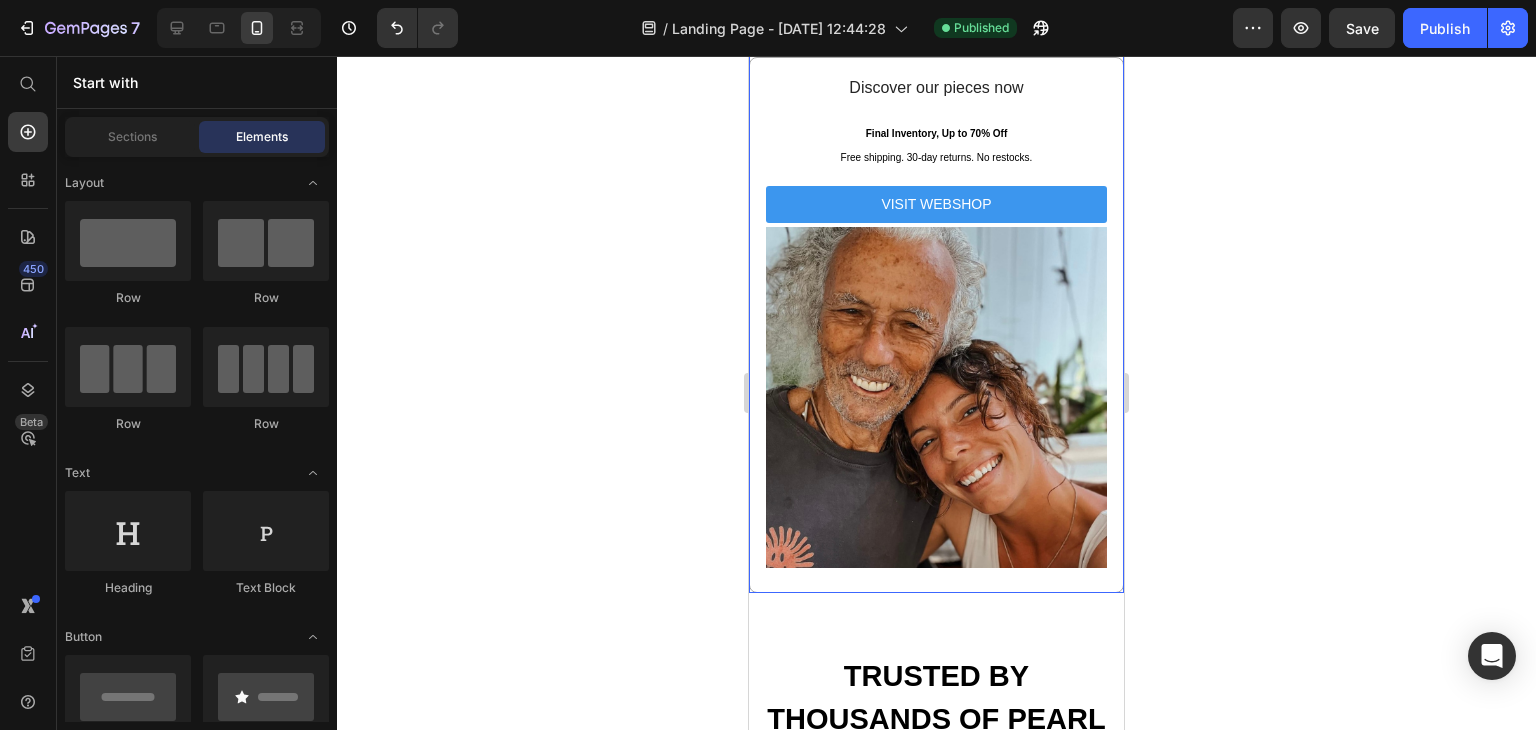 scroll, scrollTop: 4500, scrollLeft: 0, axis: vertical 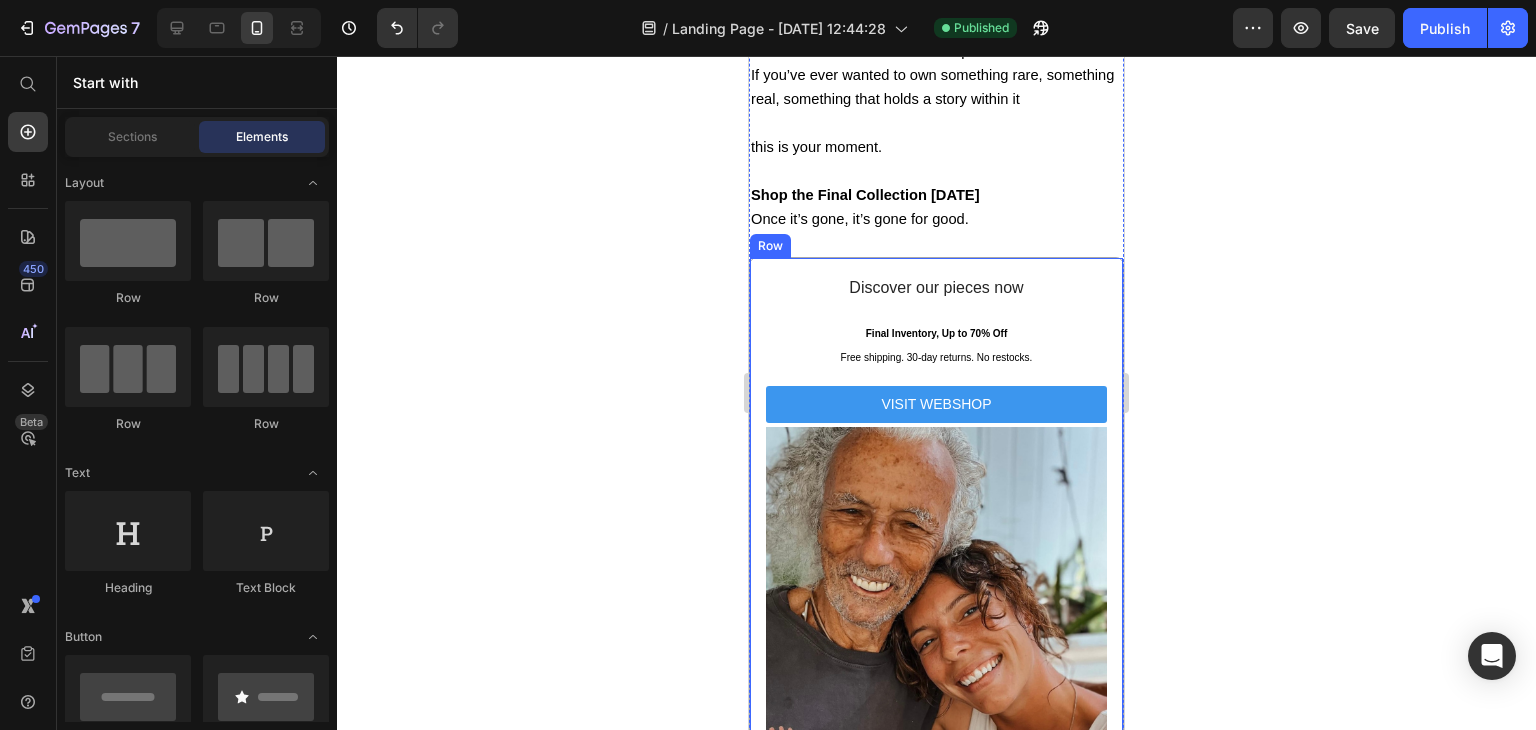 click on "Discover our pieces now Text Block Final Inventory, Up to 70% Off Free shipping. 30-day returns. No restocks.  Text Block VISIT WEBSHOP Button Text Block Image Row" at bounding box center [936, 525] 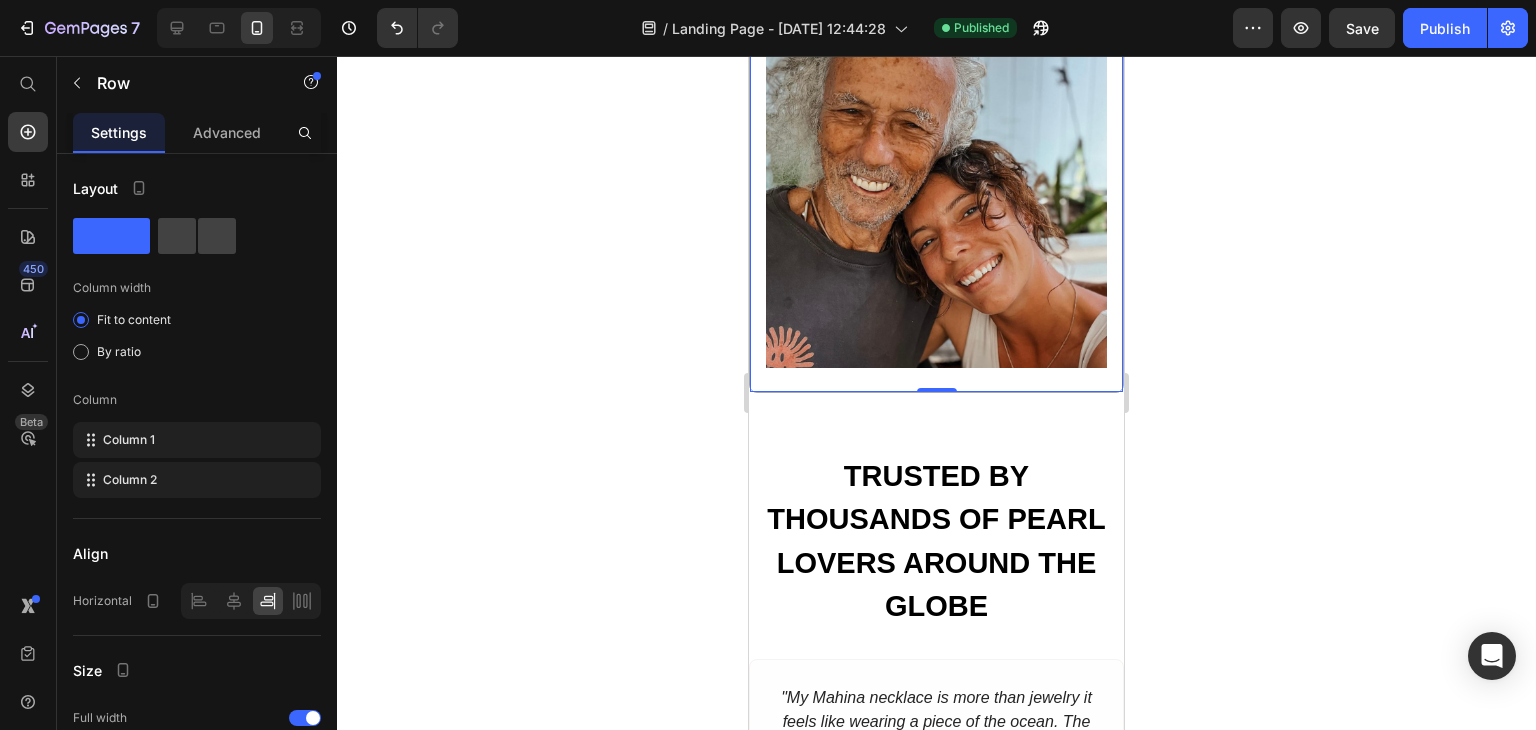 click 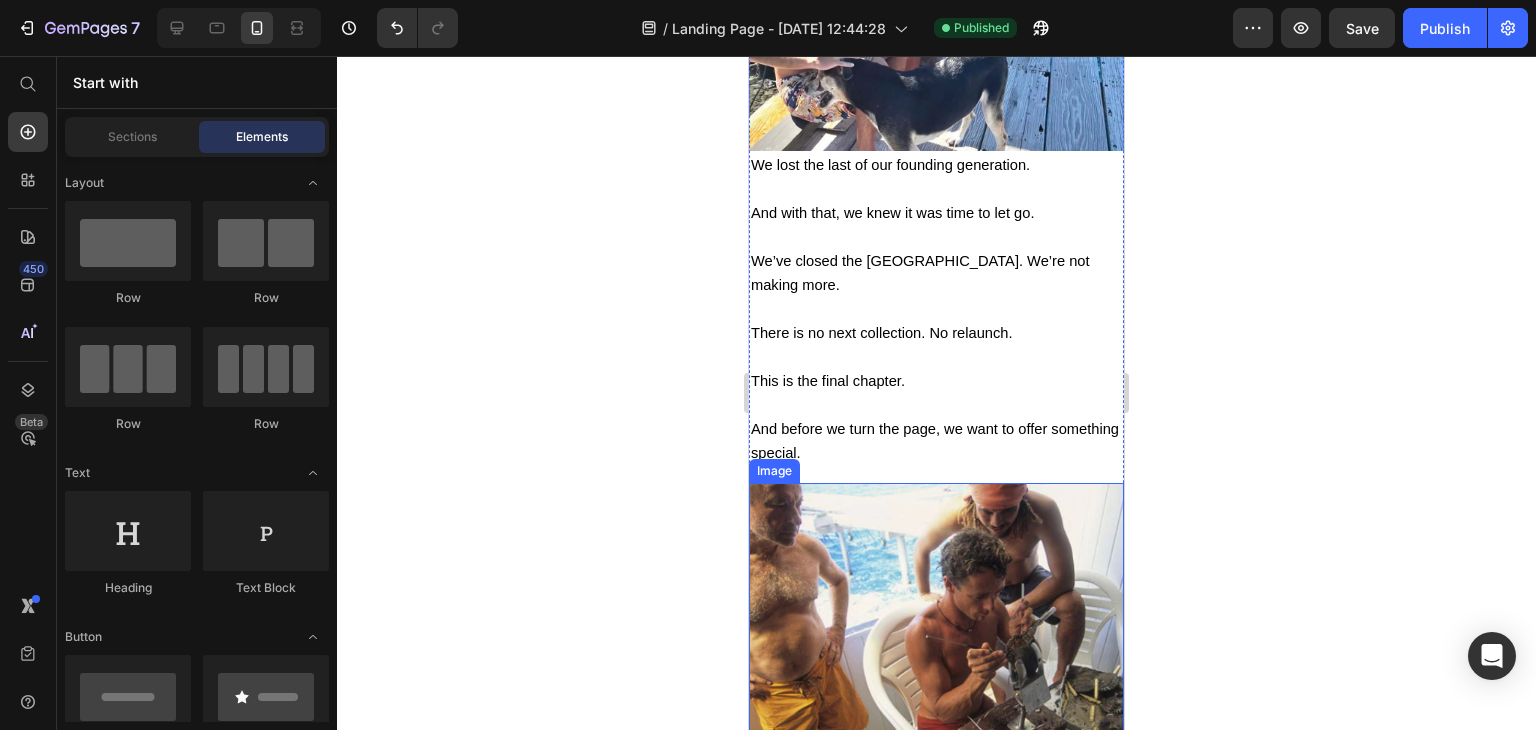 scroll, scrollTop: 2300, scrollLeft: 0, axis: vertical 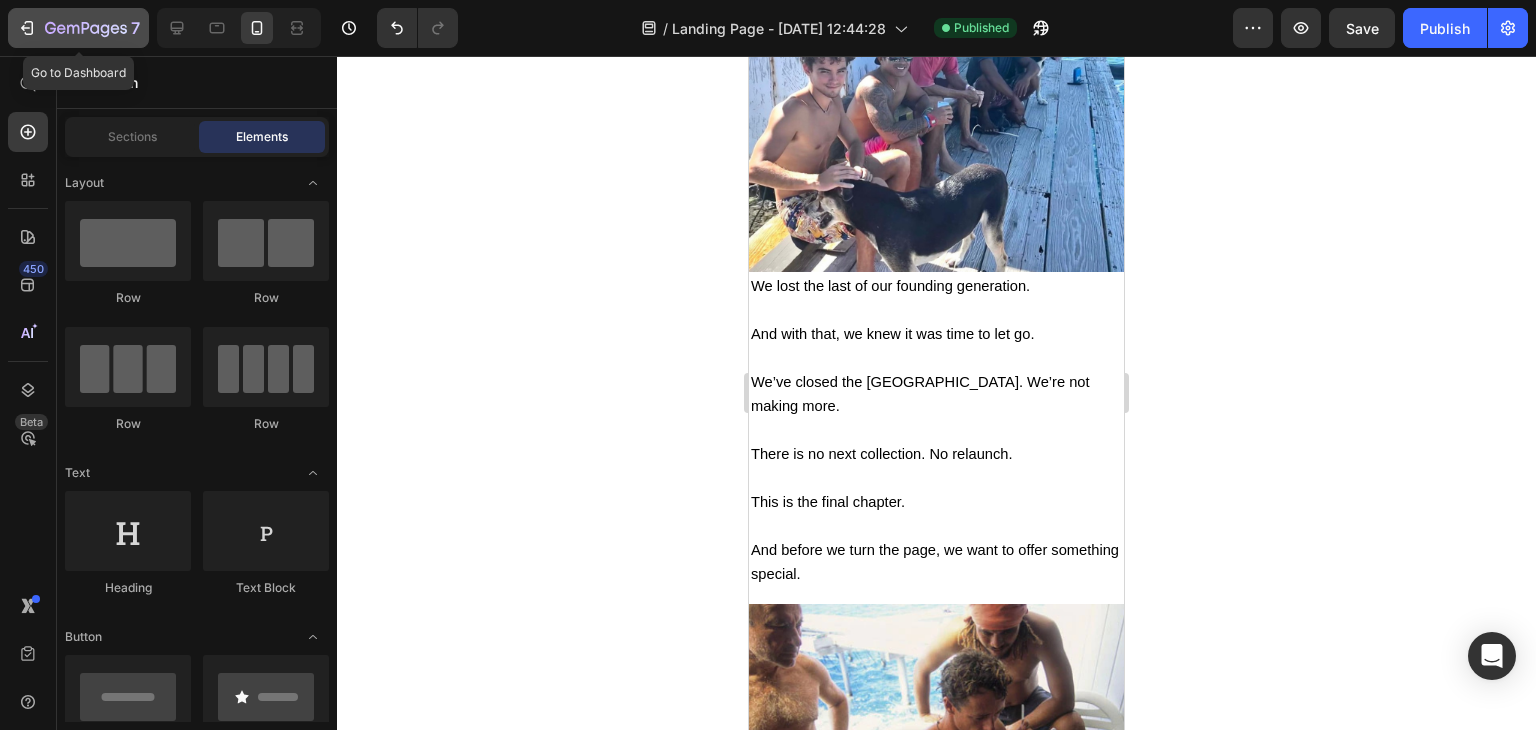 click 